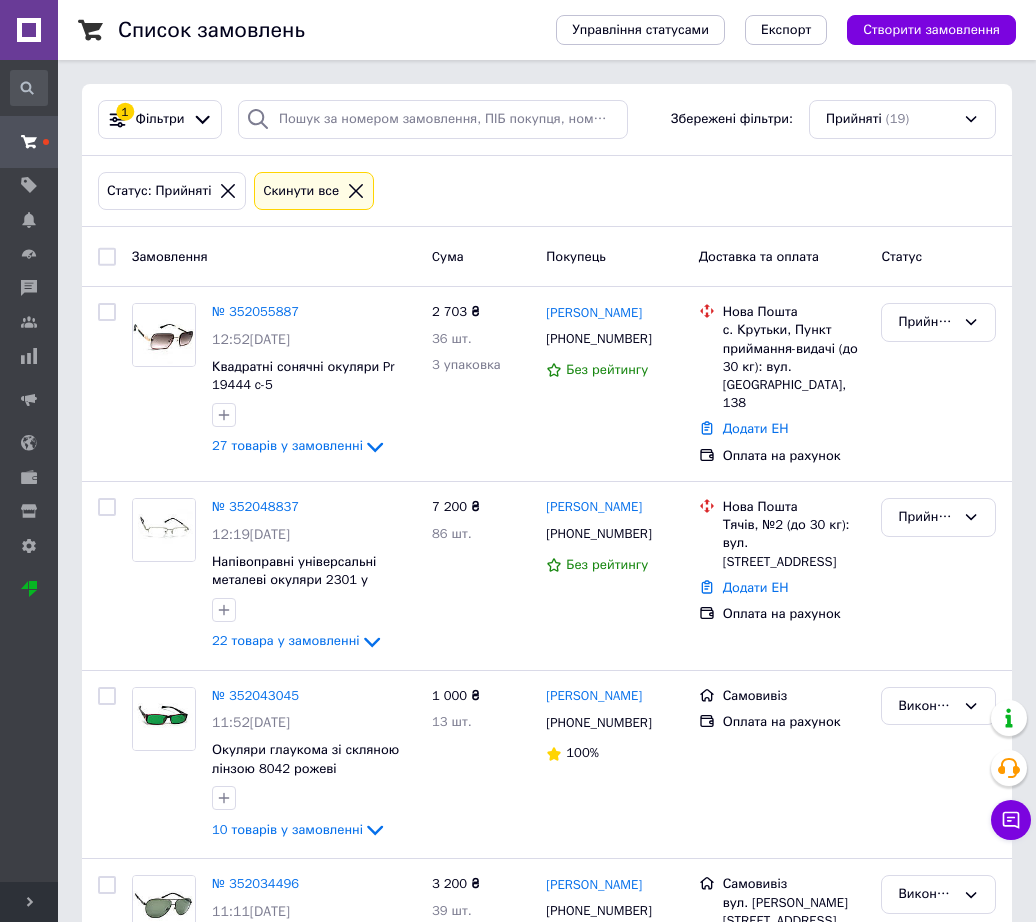 scroll, scrollTop: 0, scrollLeft: 0, axis: both 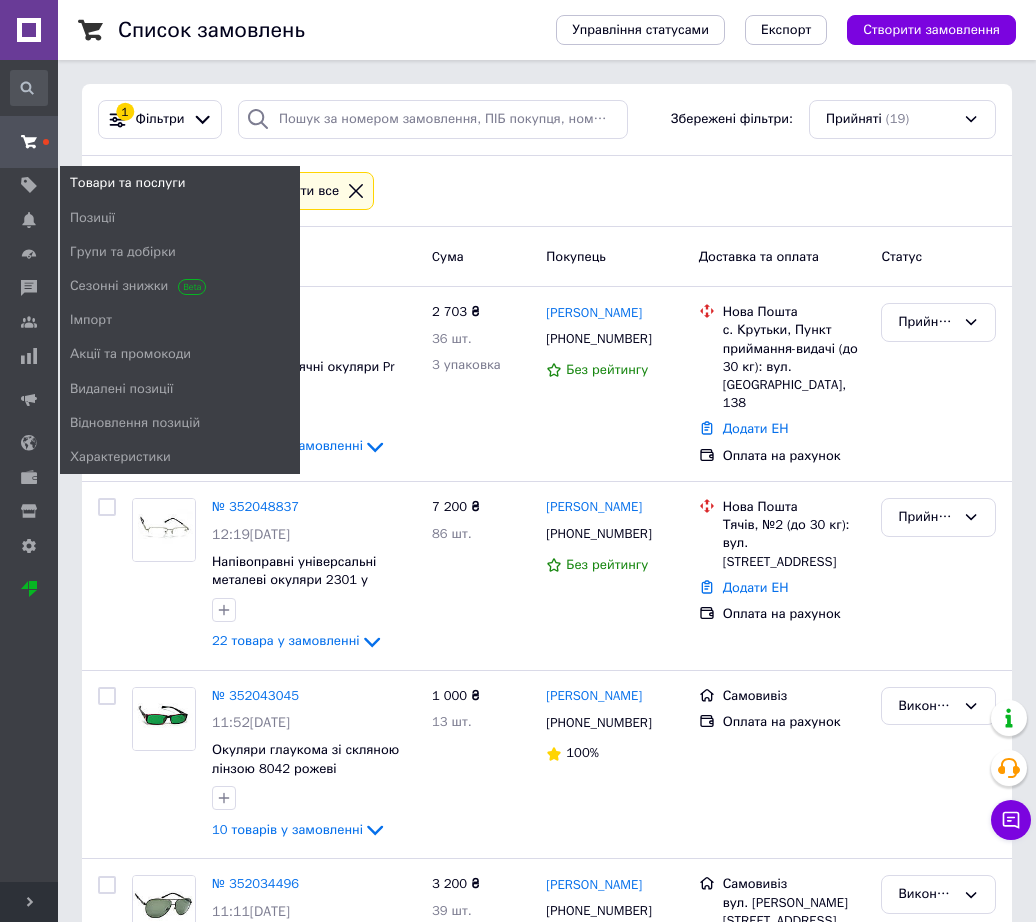 click on "Товари та послуги" at bounding box center [180, 183] 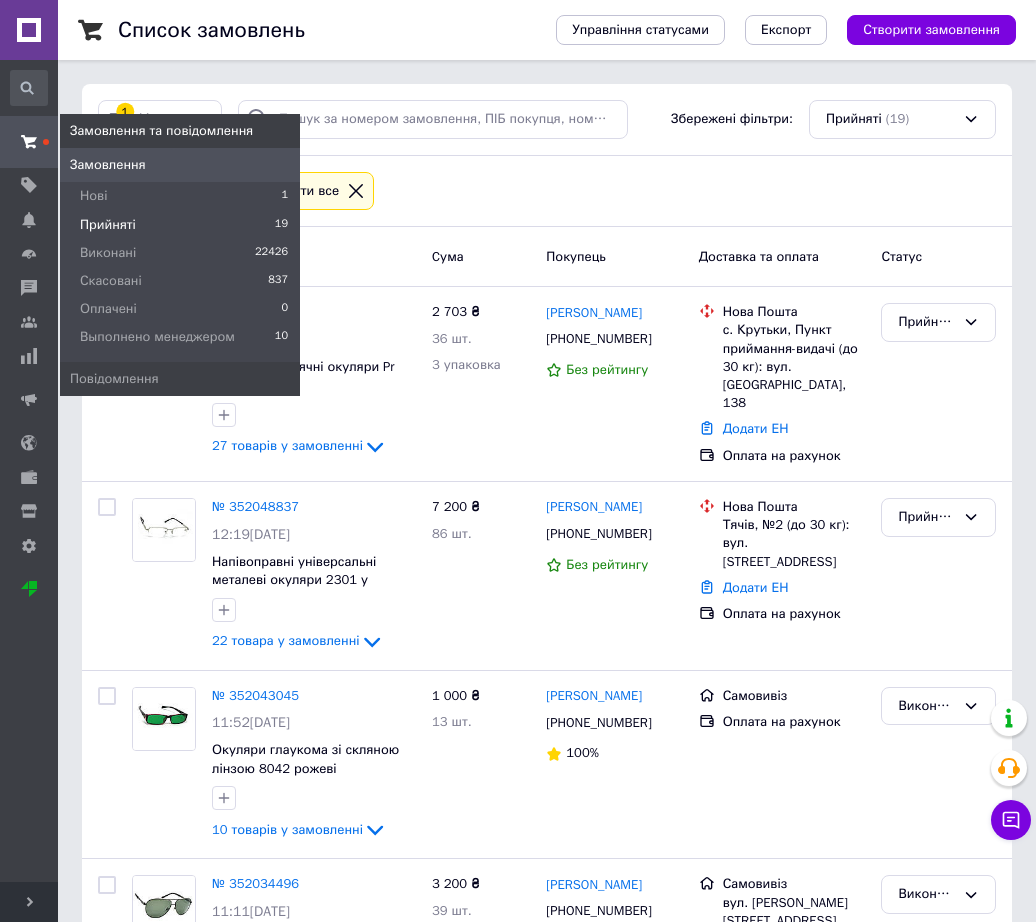 click at bounding box center [46, 142] 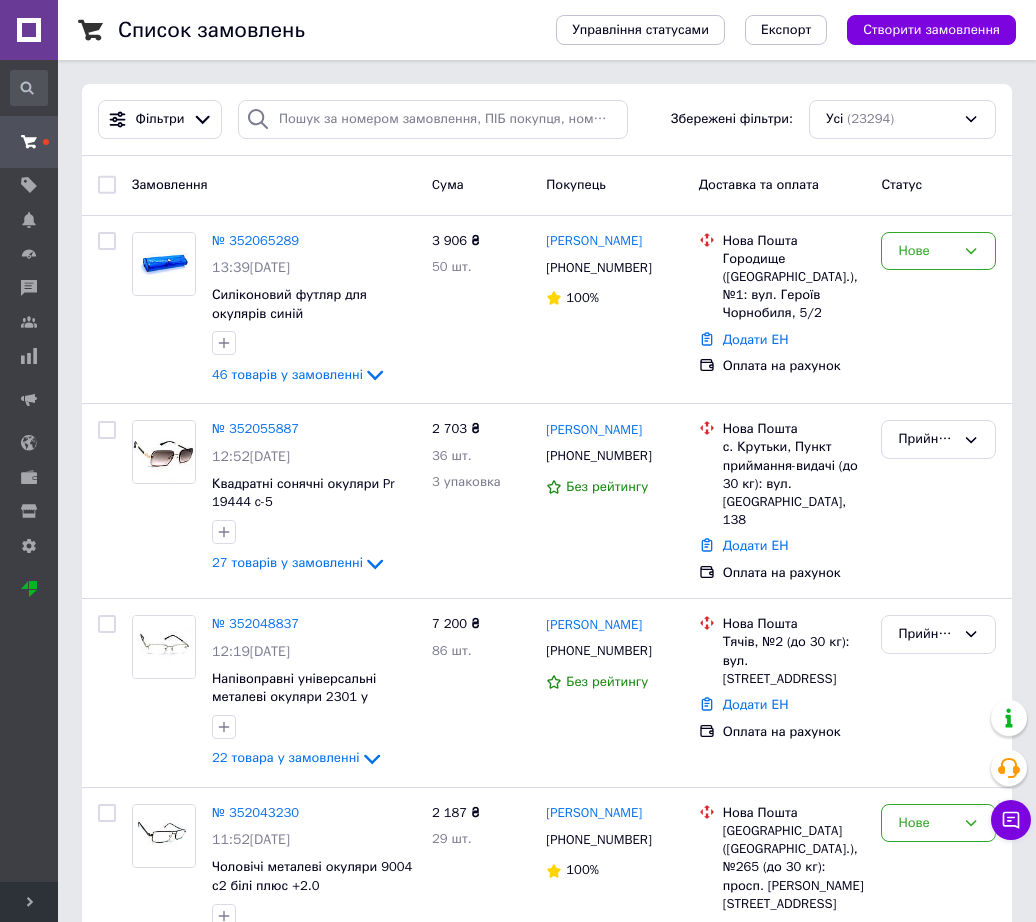 scroll, scrollTop: 6021, scrollLeft: 0, axis: vertical 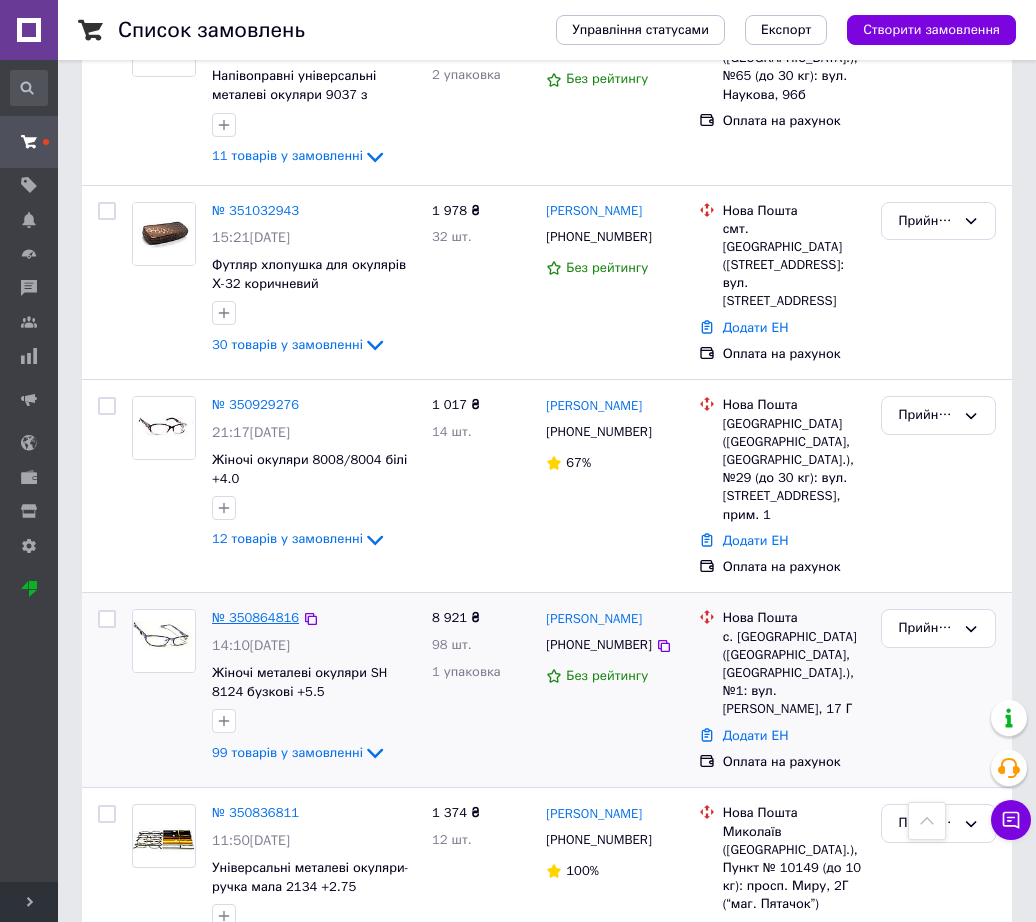 click on "№ 350864816" at bounding box center [255, 617] 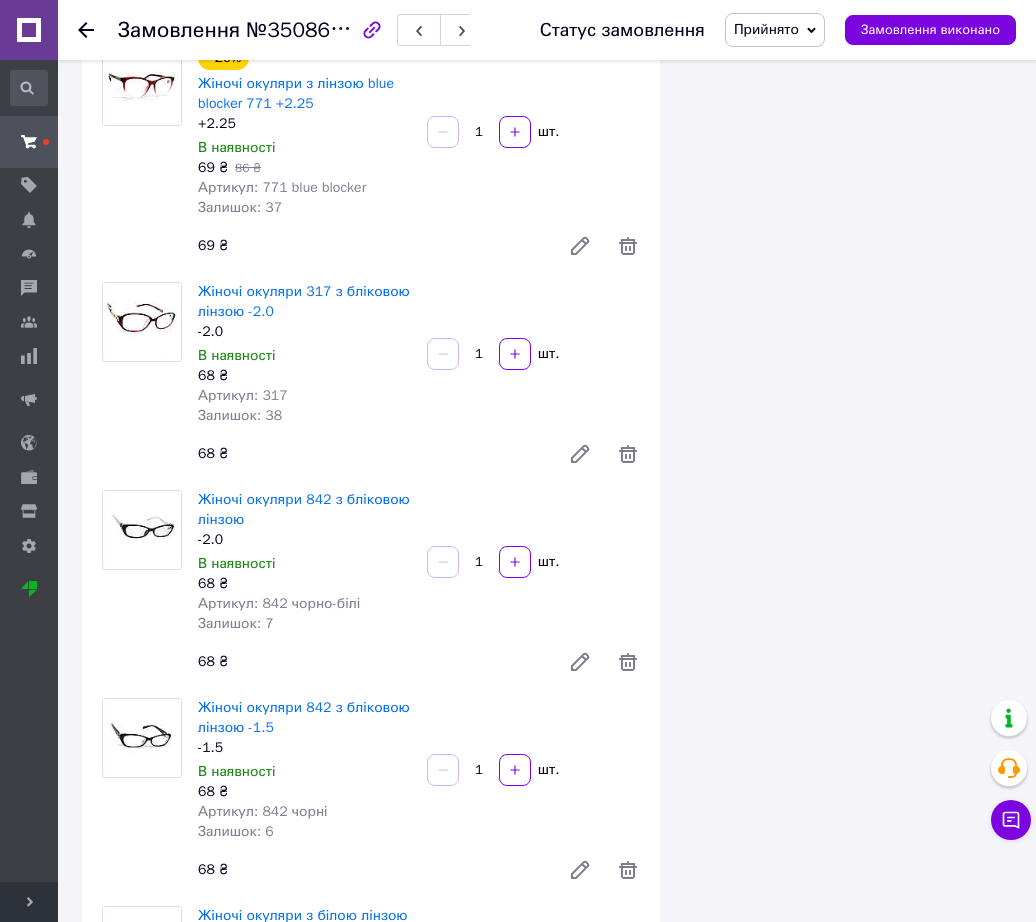 scroll, scrollTop: 13024, scrollLeft: 0, axis: vertical 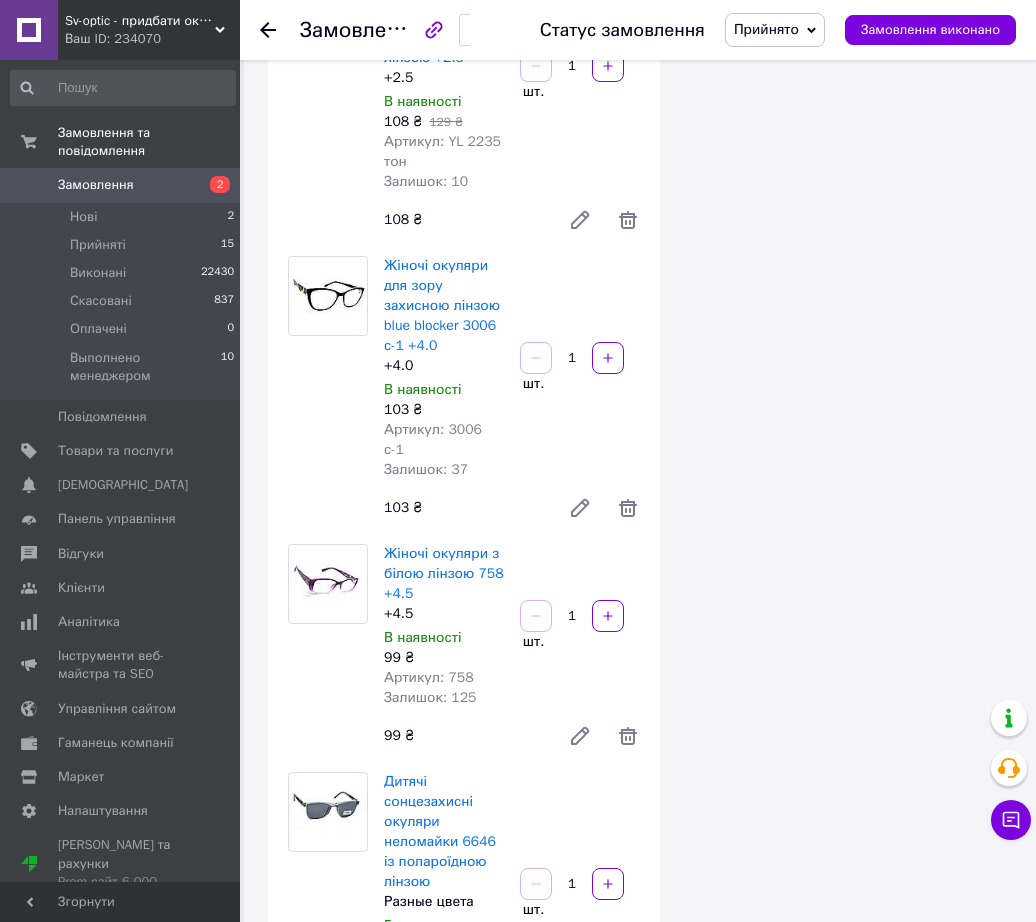 click on "Згорнути" at bounding box center [120, 902] 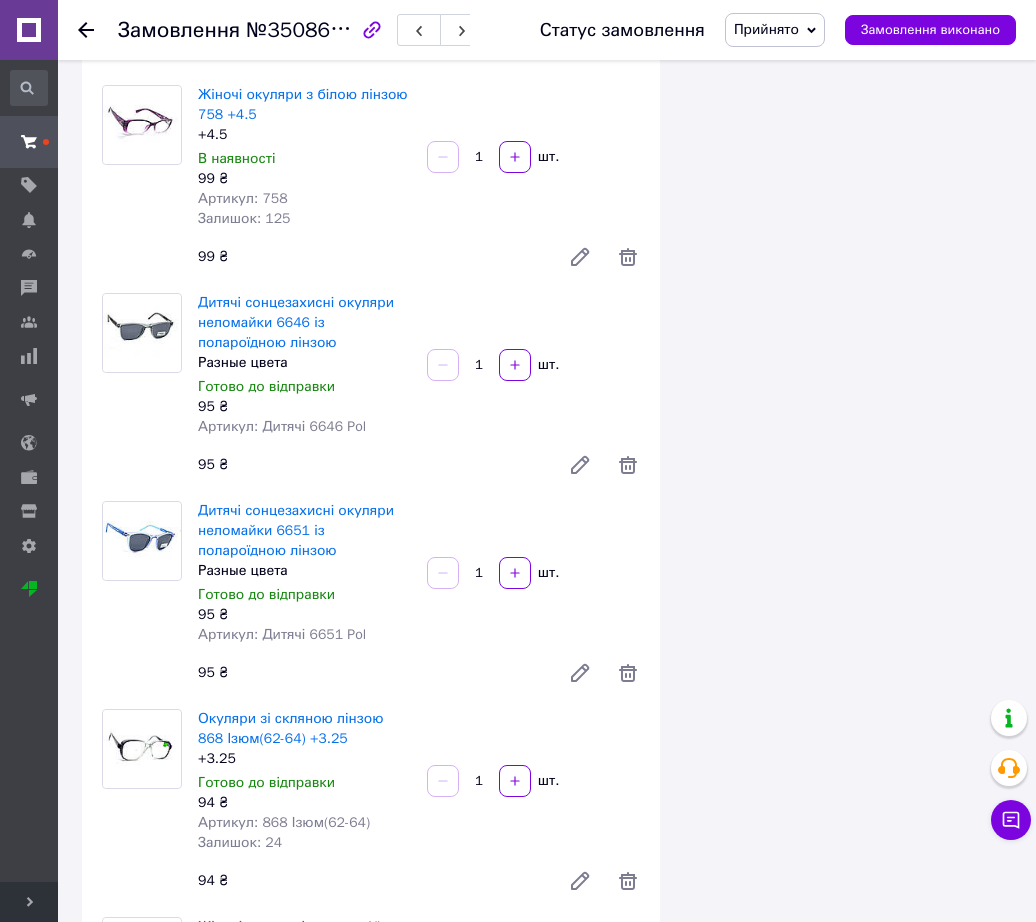 scroll, scrollTop: 6973, scrollLeft: 0, axis: vertical 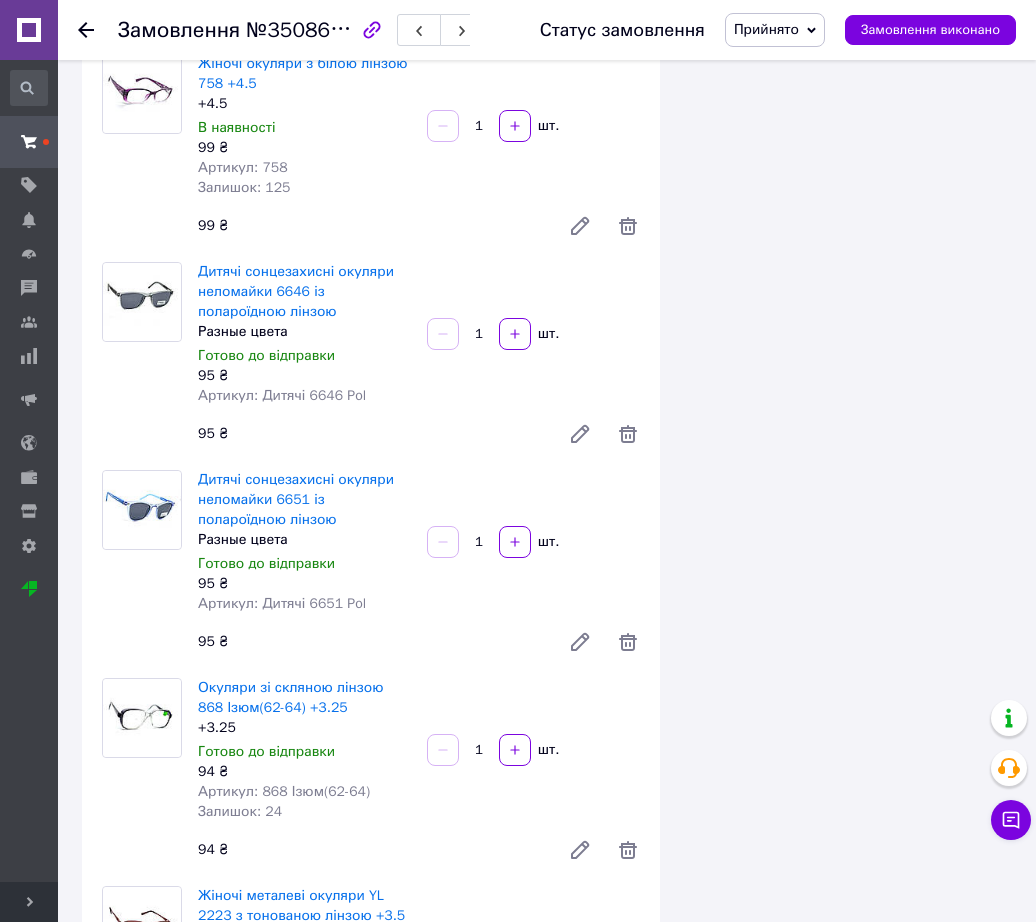 click on "Всього 99 товарів 8 921 ₴ Доставка Необхідно уточнити Знижка Додати Всього до сплати 8921 ₴ Дії Написати покупцеві Viber Telegram SMS Запит на відгук про компанію   Скопіювати запит на відгук У вас є 22 дні, щоб відправити запит на відгук покупцеві, скопіювавши посилання.   Видати чек   Завантажити PDF   Друк PDF   Дублювати замовлення Мітки Особисті нотатки, які бачите лише ви. З їх допомогою можна фільтрувати замовлення Примітки Залишилося 300 символів Очистити Зберегти" at bounding box center [848, 4318] 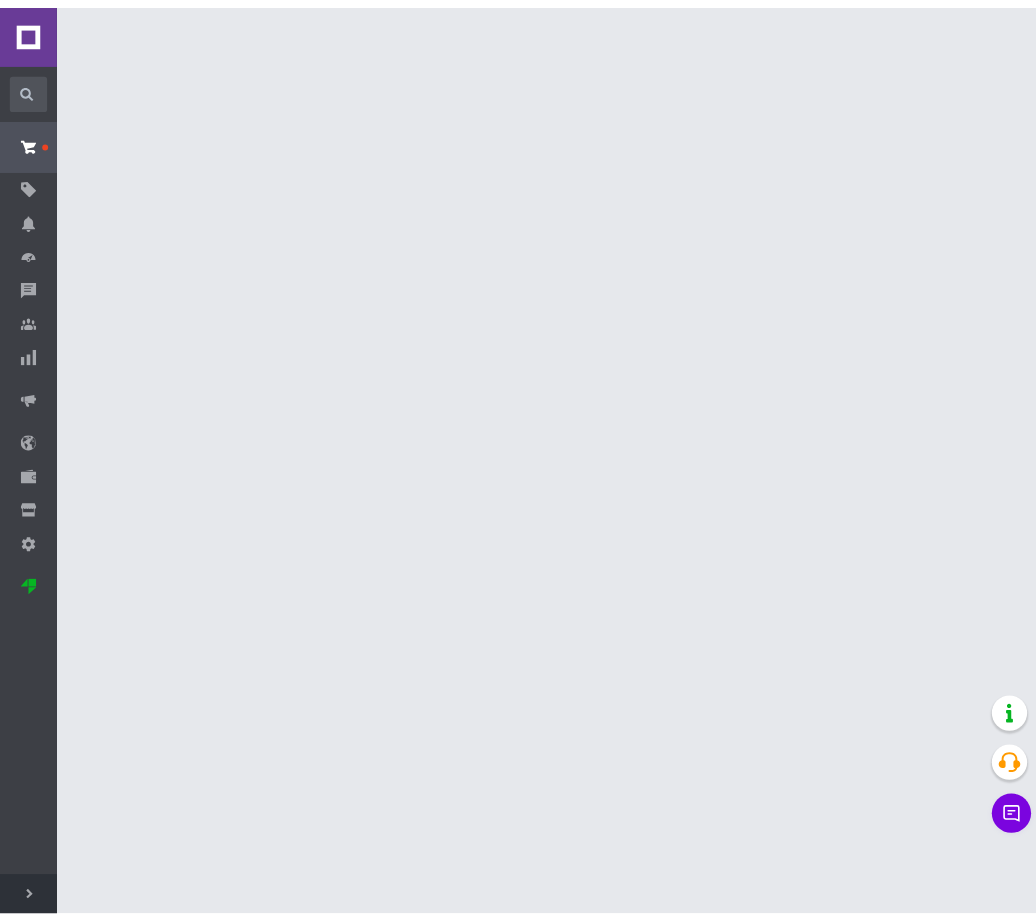 scroll, scrollTop: 0, scrollLeft: 0, axis: both 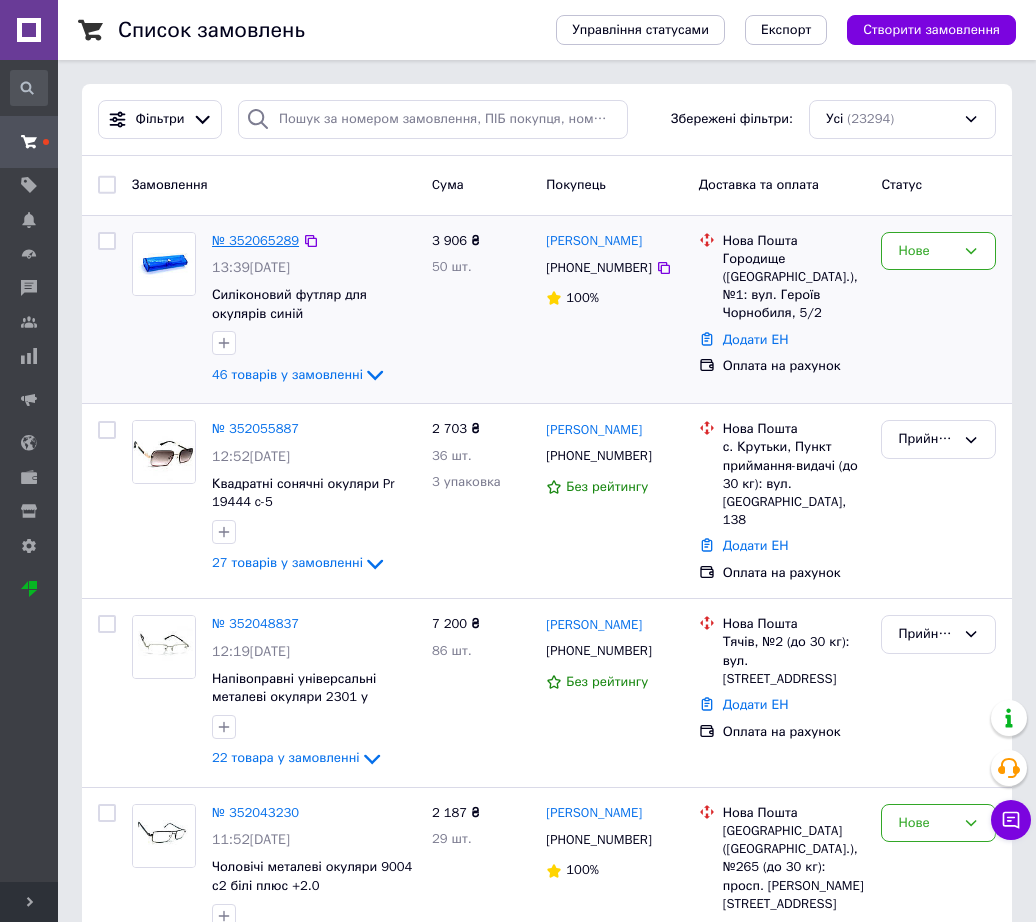 click on "№ 352065289" at bounding box center (255, 240) 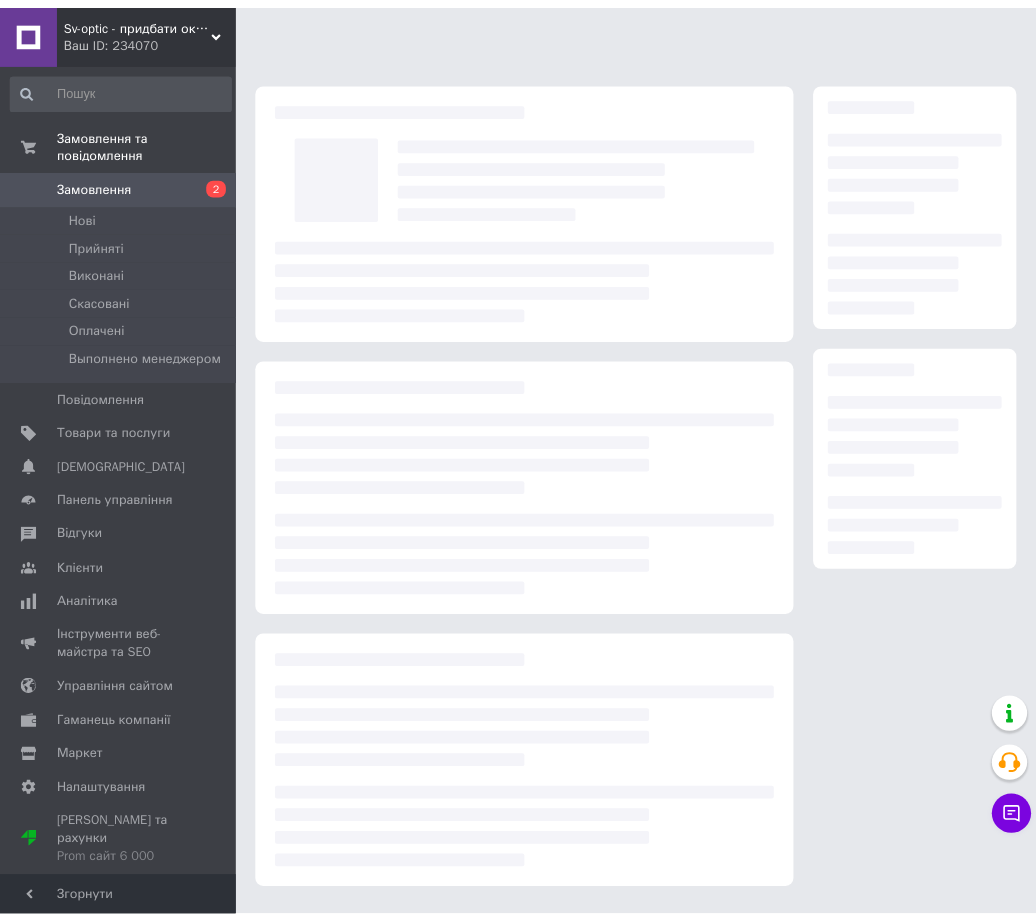 scroll, scrollTop: 0, scrollLeft: 0, axis: both 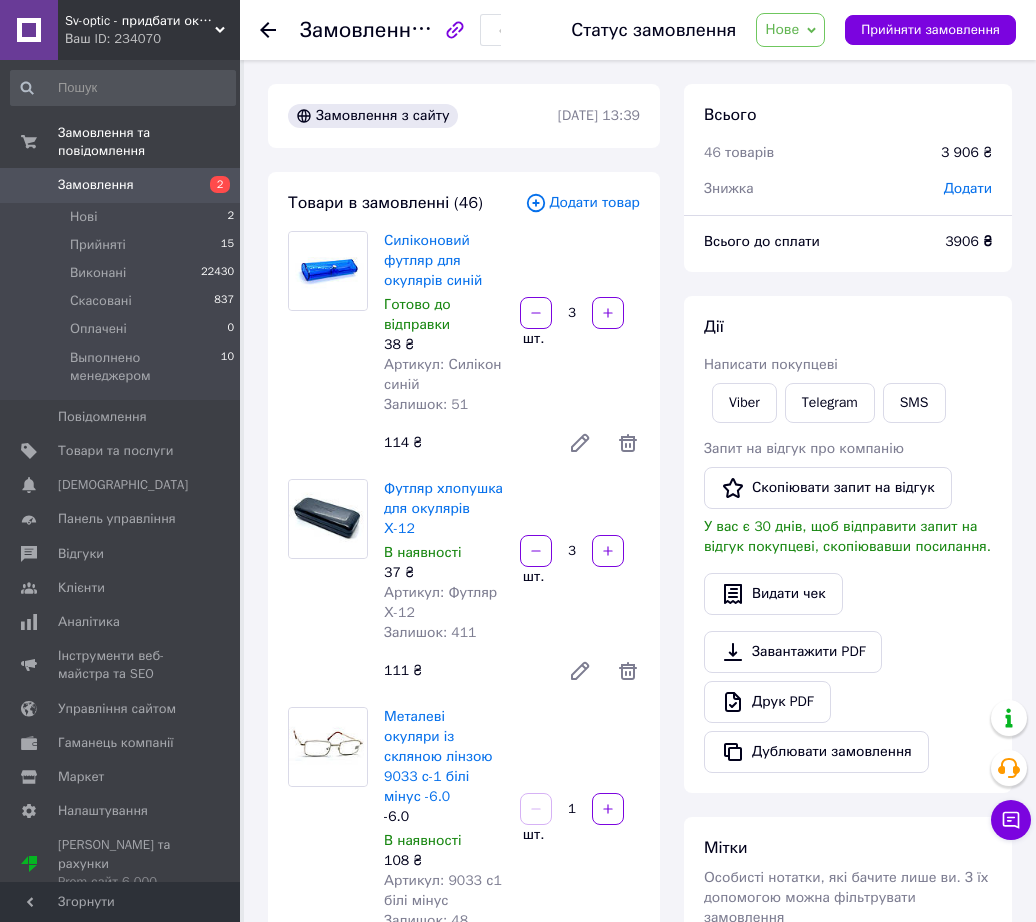 click on "Згорнути" at bounding box center [120, 902] 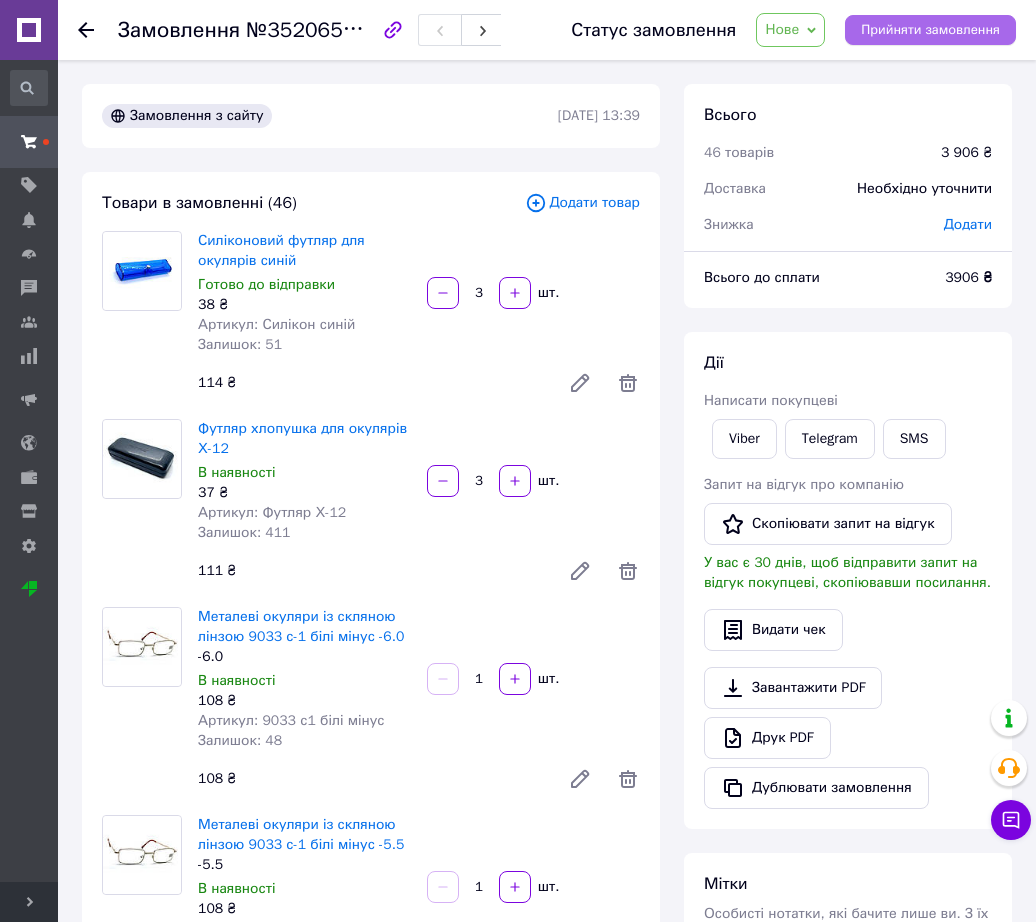 click on "Прийняти замовлення" at bounding box center [930, 30] 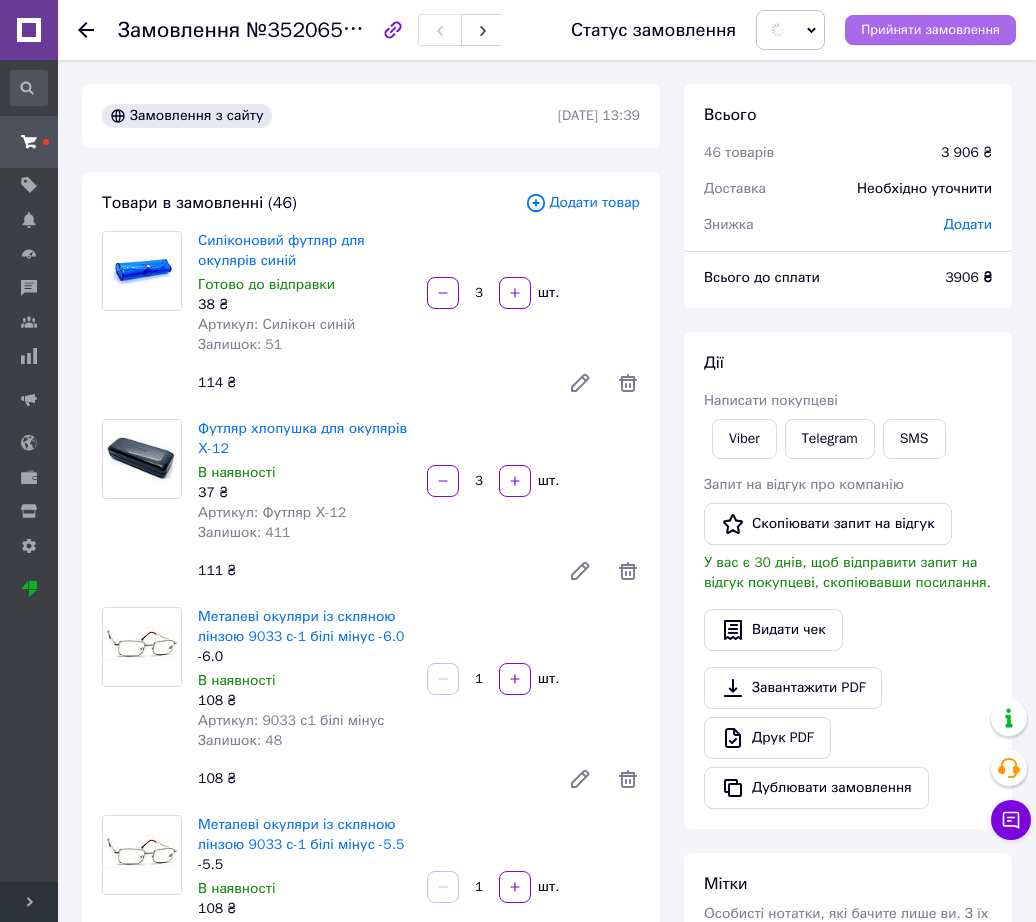 type 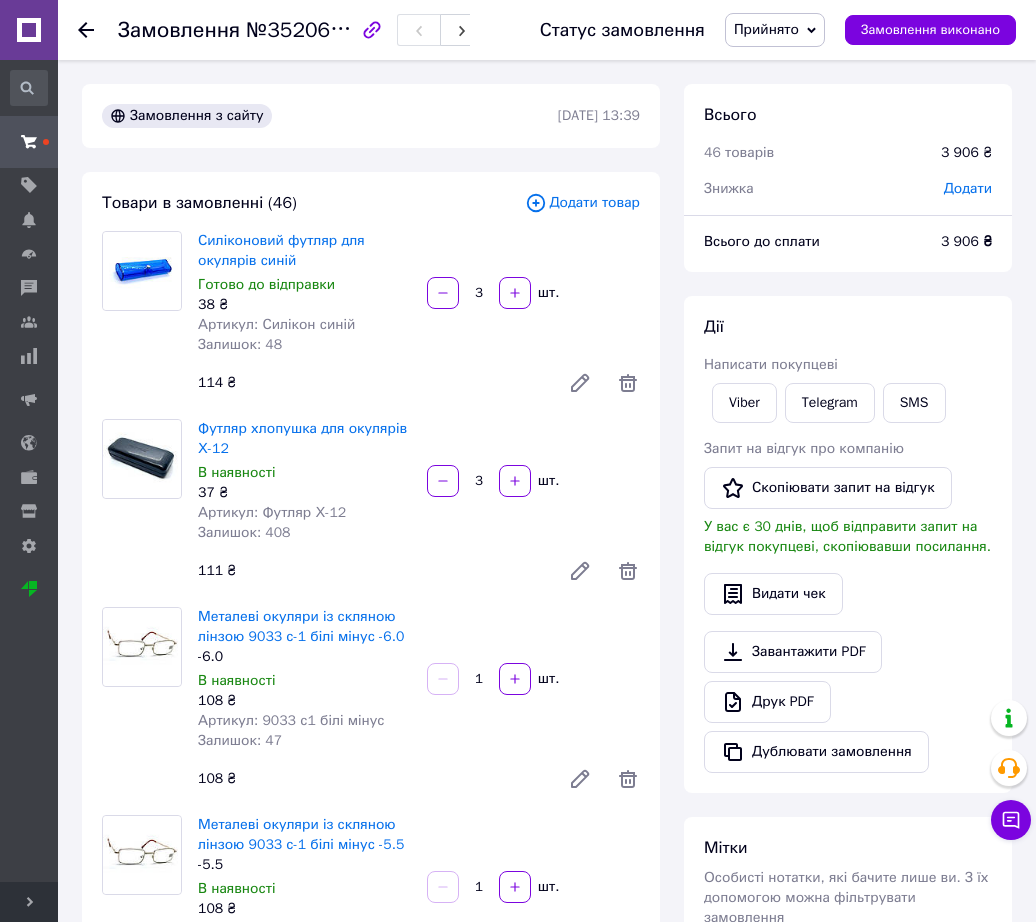 scroll, scrollTop: 1755, scrollLeft: 0, axis: vertical 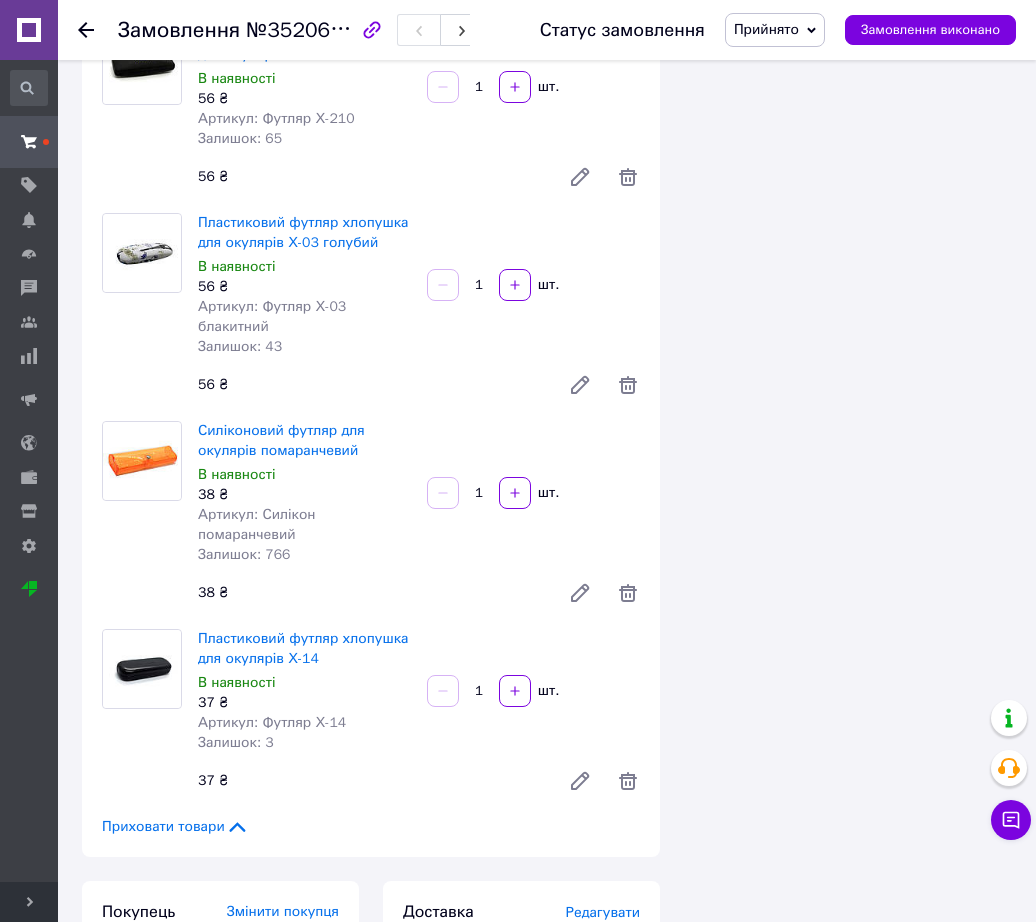 click on "Приховати товари" at bounding box center [175, 827] 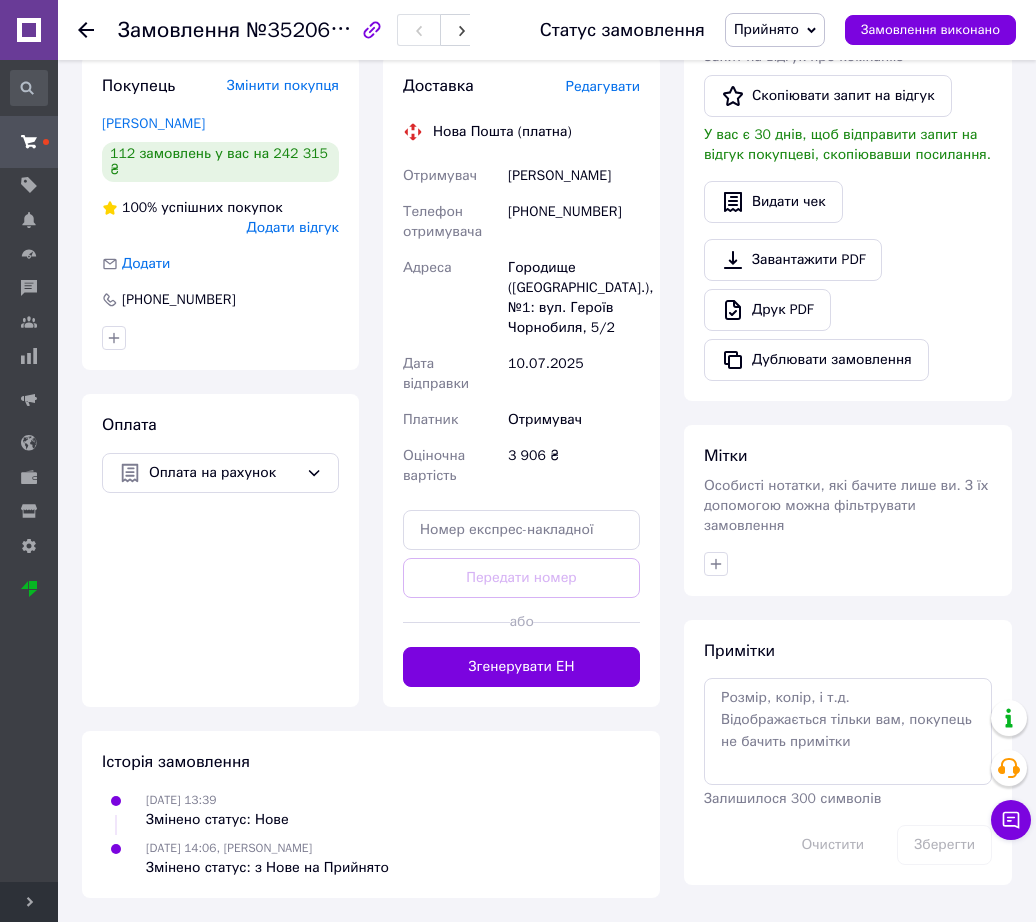 scroll, scrollTop: 0, scrollLeft: 0, axis: both 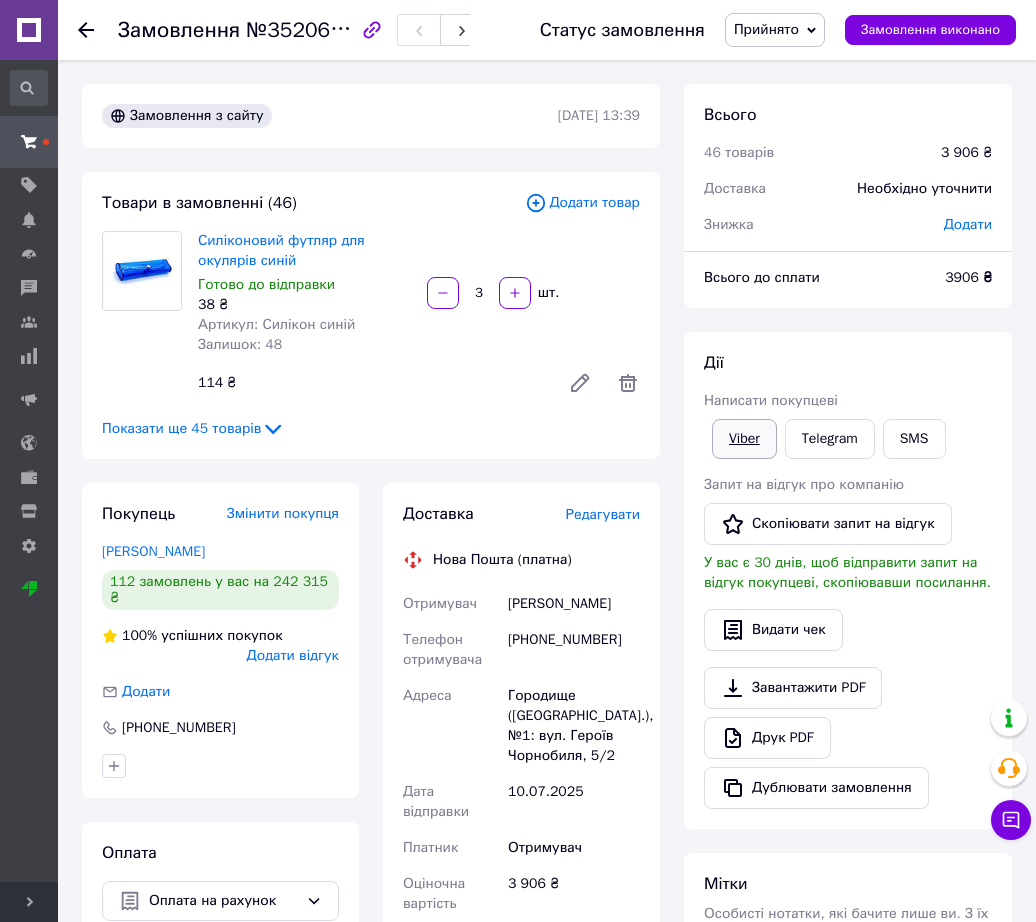 click on "Viber" at bounding box center [744, 439] 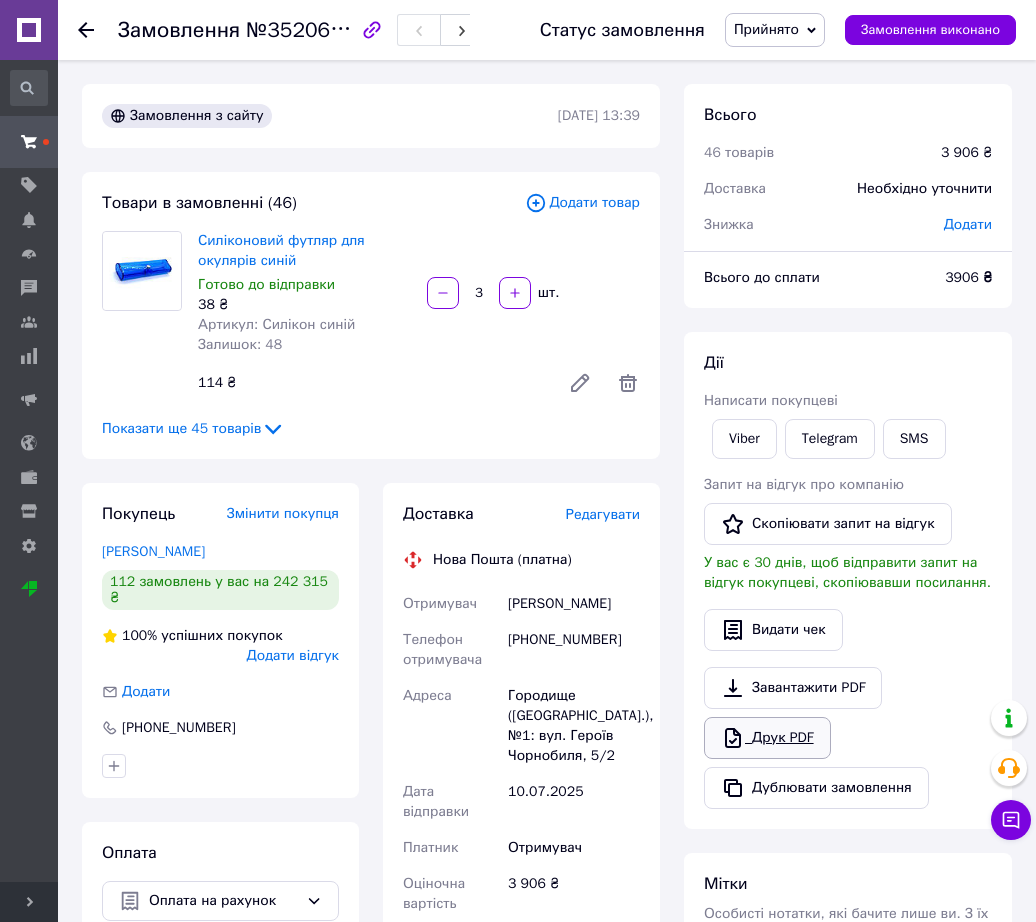 click on "Друк PDF" at bounding box center (767, 738) 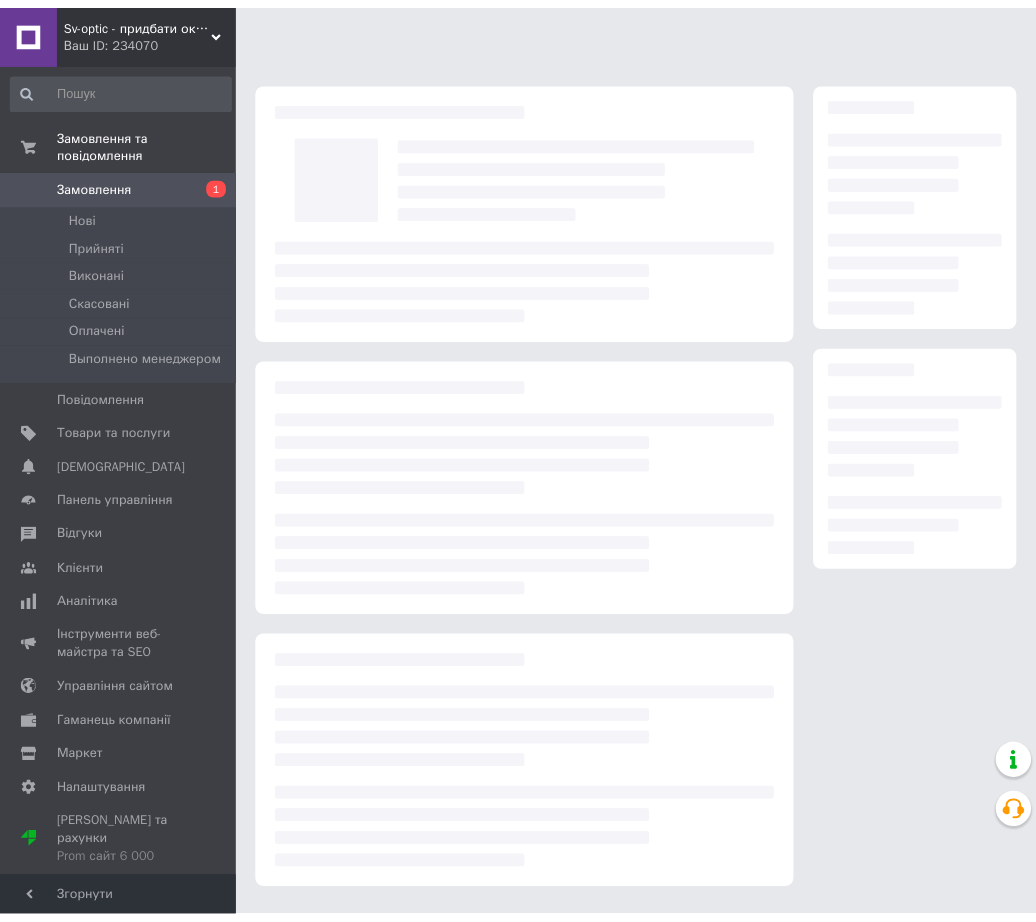 scroll, scrollTop: 0, scrollLeft: 0, axis: both 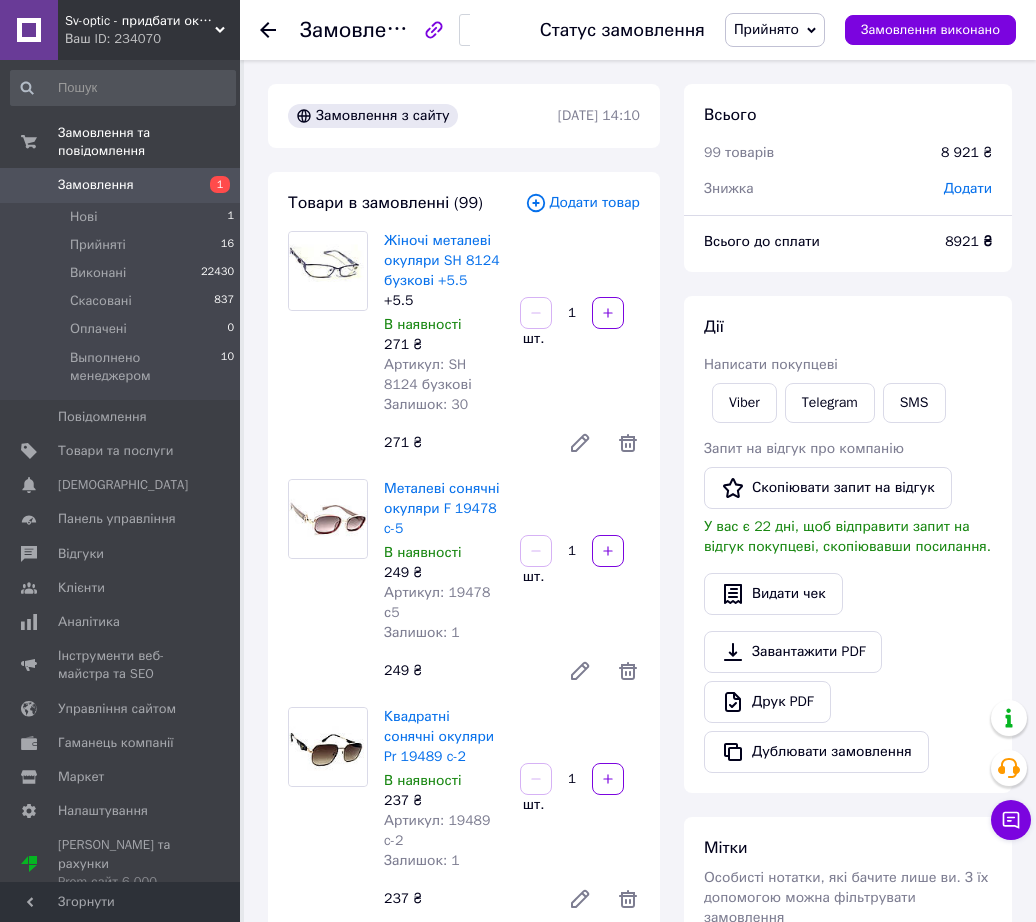 drag, startPoint x: 94, startPoint y: 895, endPoint x: 147, endPoint y: 858, distance: 64.63745 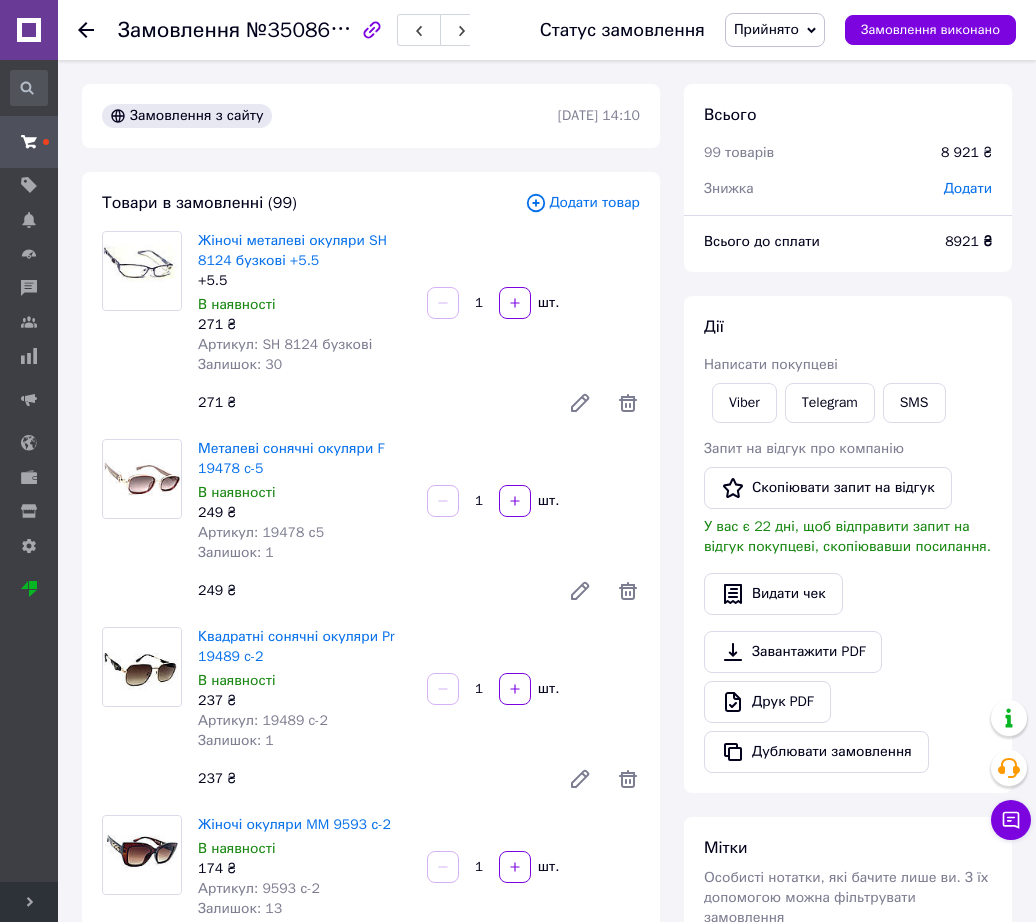 click on "Замовлення з сайту [DATE] 14:10" at bounding box center (371, 116) 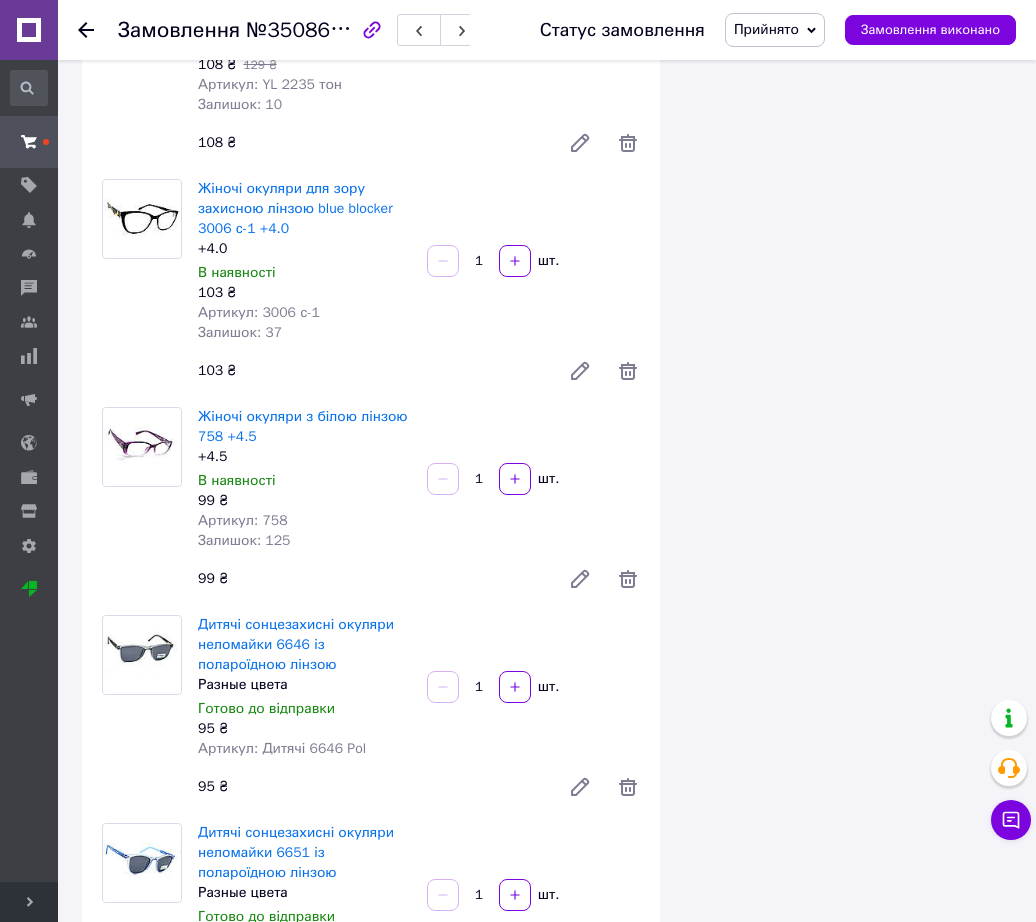 scroll, scrollTop: 6598, scrollLeft: 0, axis: vertical 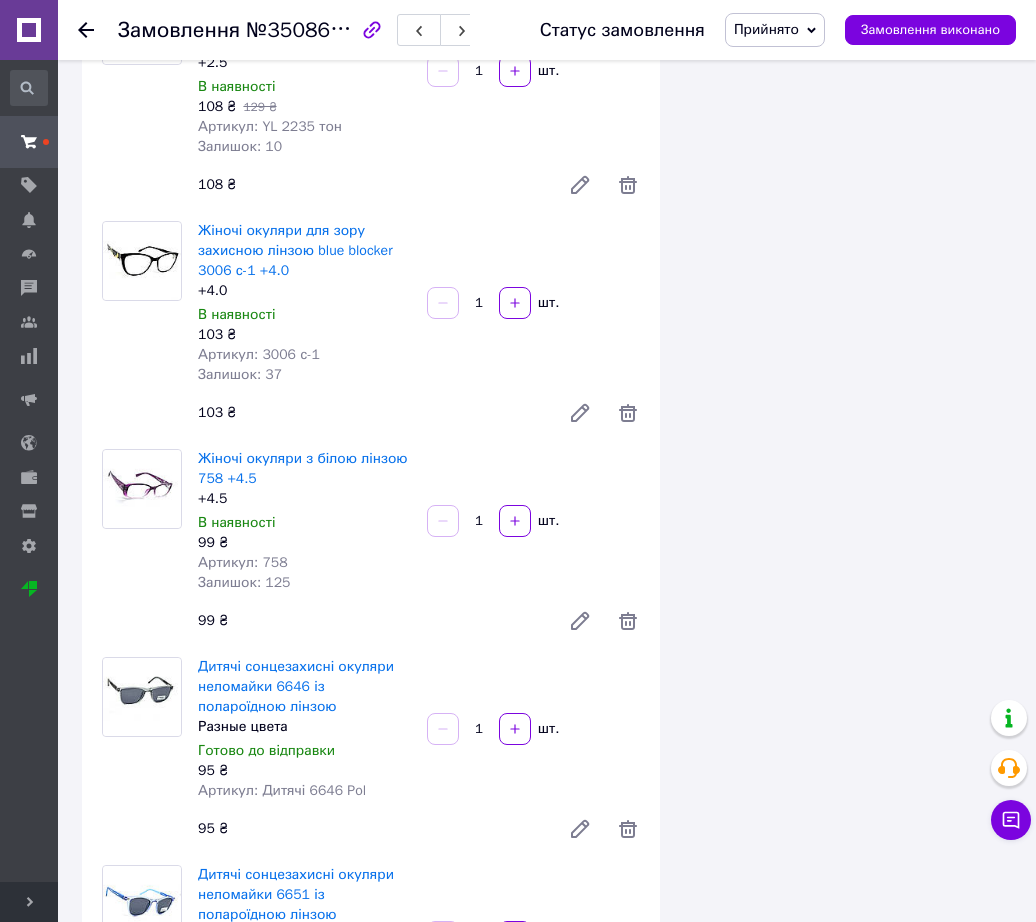 click on "Sv-optic - придбати окуляри оптом Ваш ID: 234070 Сайт Sv-optic - придбати окуляри оптом Кабінет покупця Перевірити стан системи Довідка Вийти Історія пошуку прайс пра прил Замовлення та повідомлення Замовлення та повідомлення Замовлення Нові 1 Прийняті 16 Виконані 22430 Скасовані 837 Оплачені 0 Выполнено менеджером 10 Повідомлення Товари та послуги Товари та послуги Позиції Групи та добірки Сезонні знижки Імпорт Акції та промокоди Видалені позиції Відновлення позицій Характеристики Сповіщення Панель управління +5.5 1 1" at bounding box center [518, 4683] 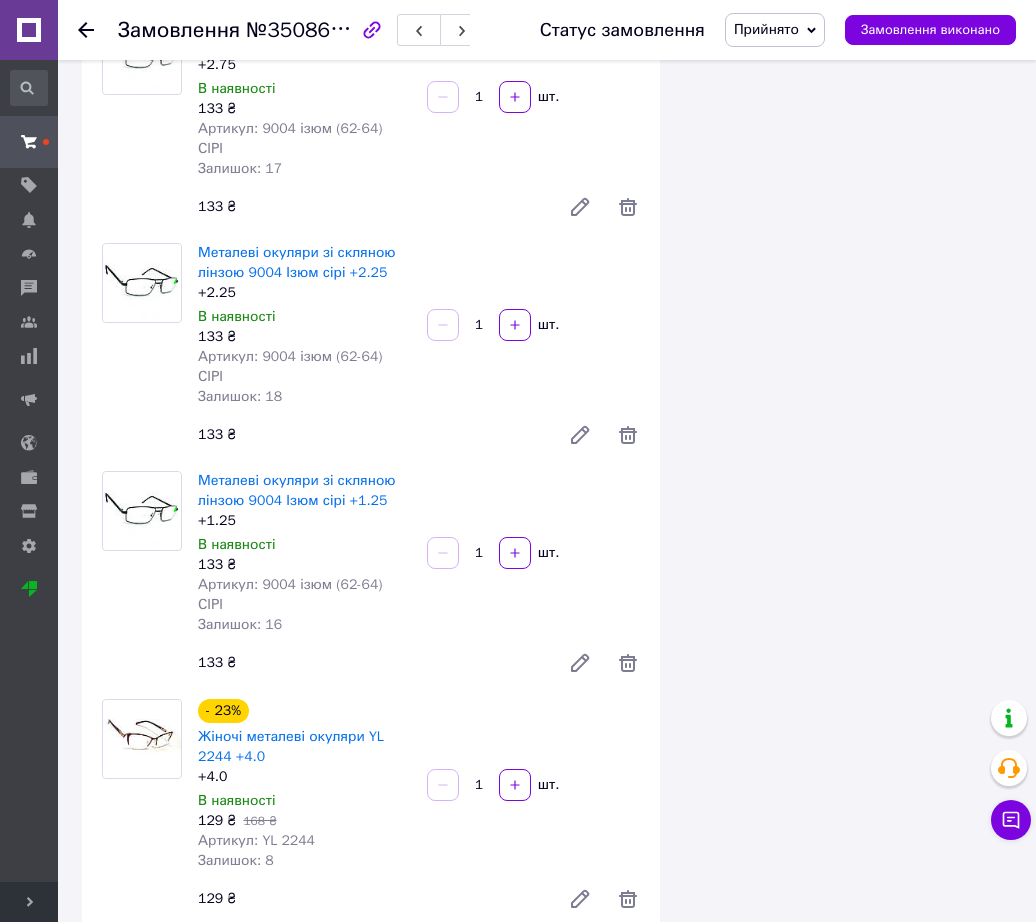 scroll, scrollTop: 0, scrollLeft: 0, axis: both 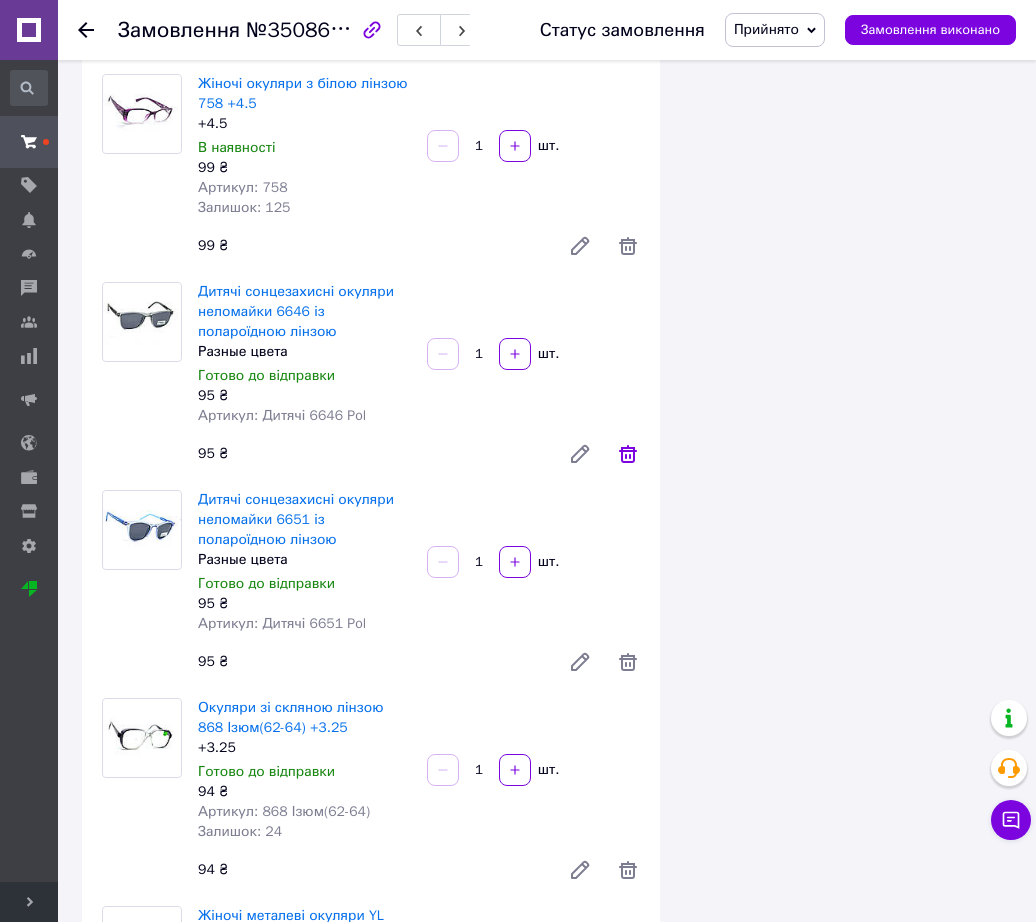 click 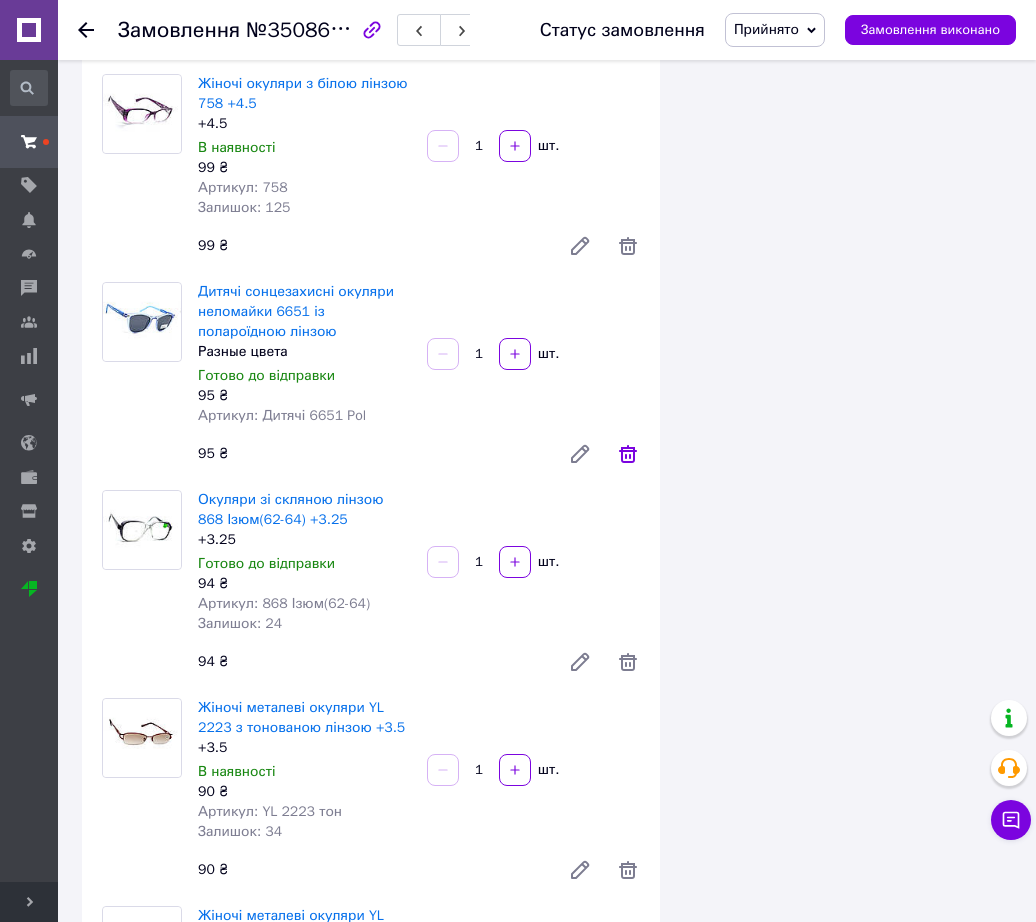 click 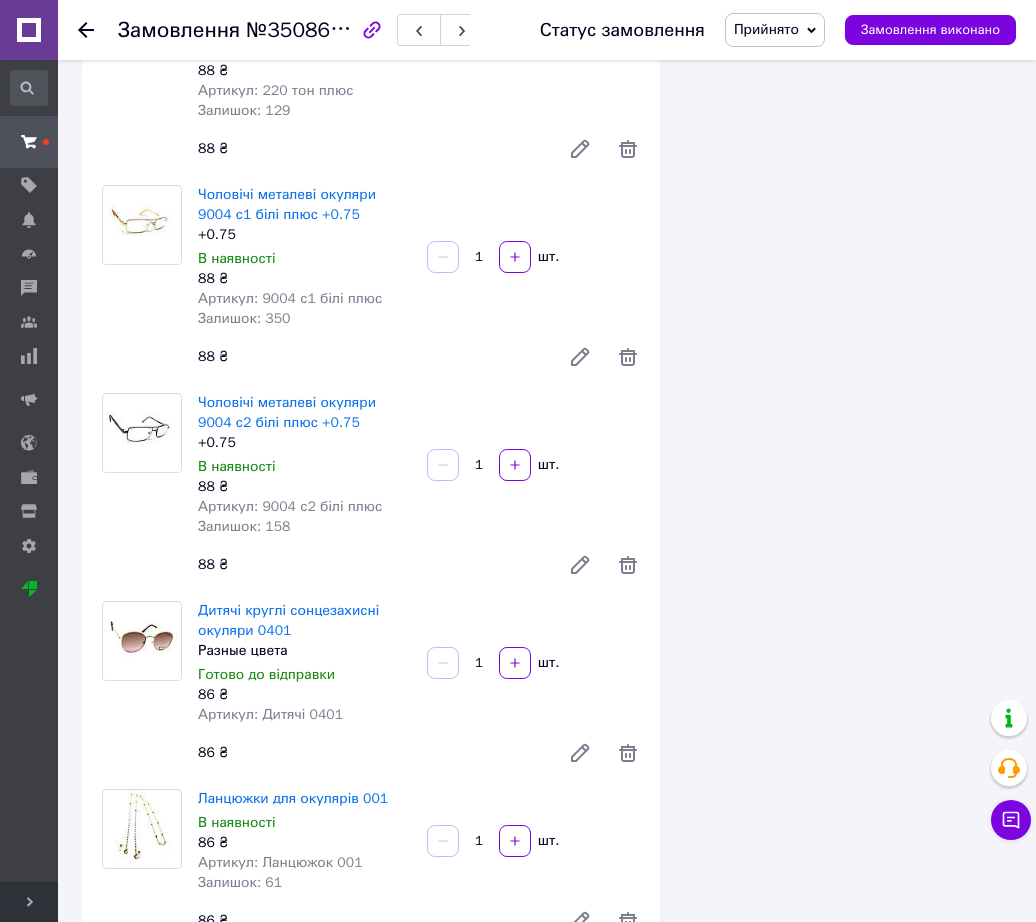 scroll, scrollTop: 8973, scrollLeft: 0, axis: vertical 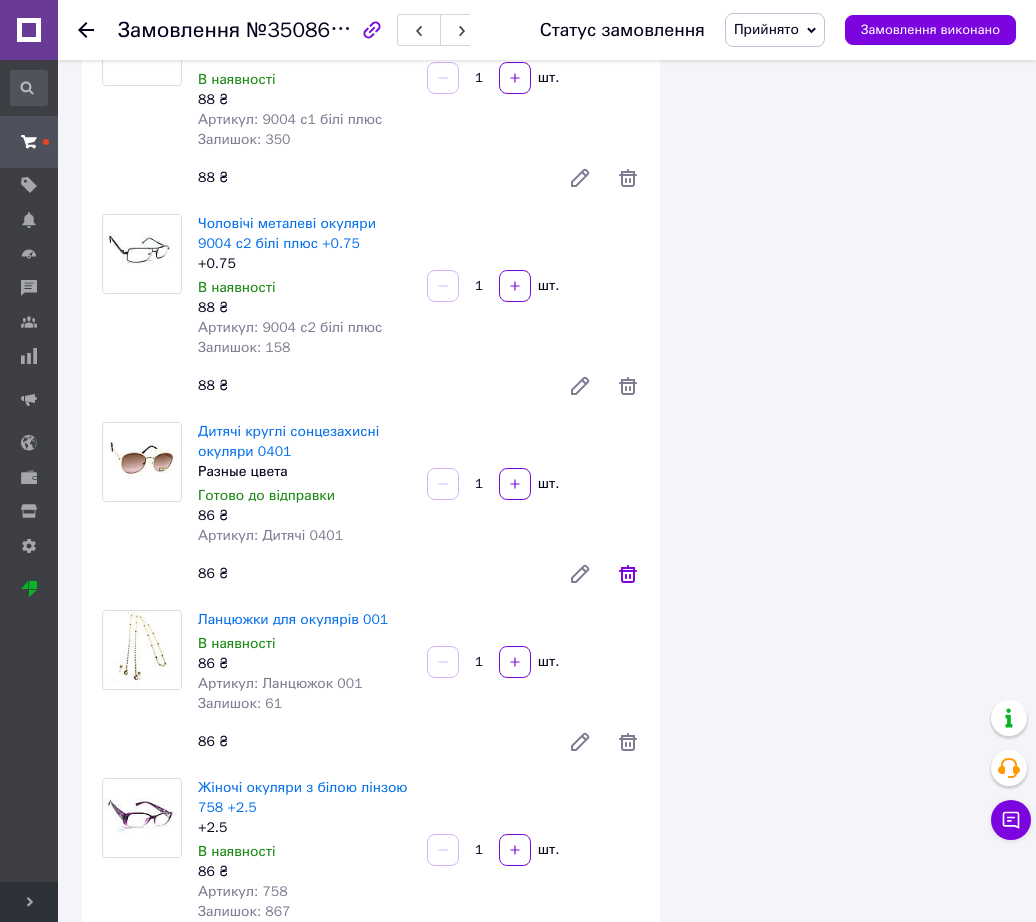 click 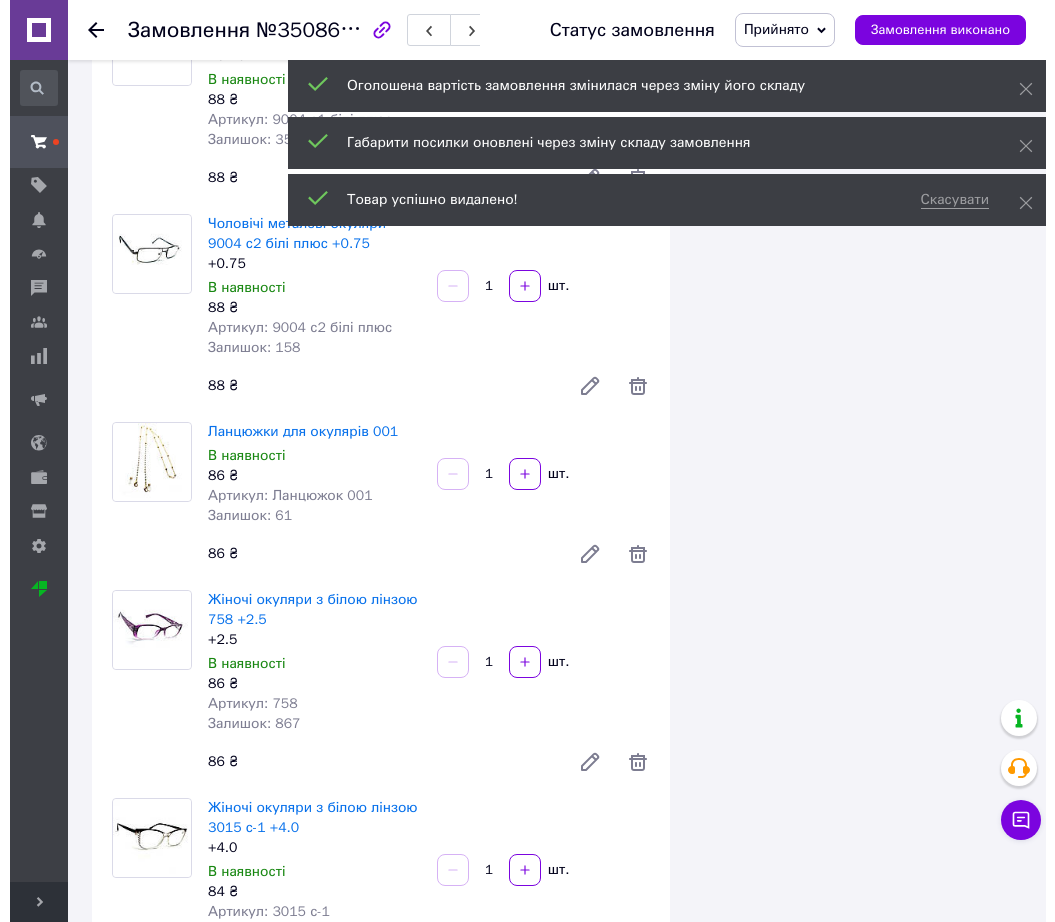 scroll, scrollTop: 0, scrollLeft: 0, axis: both 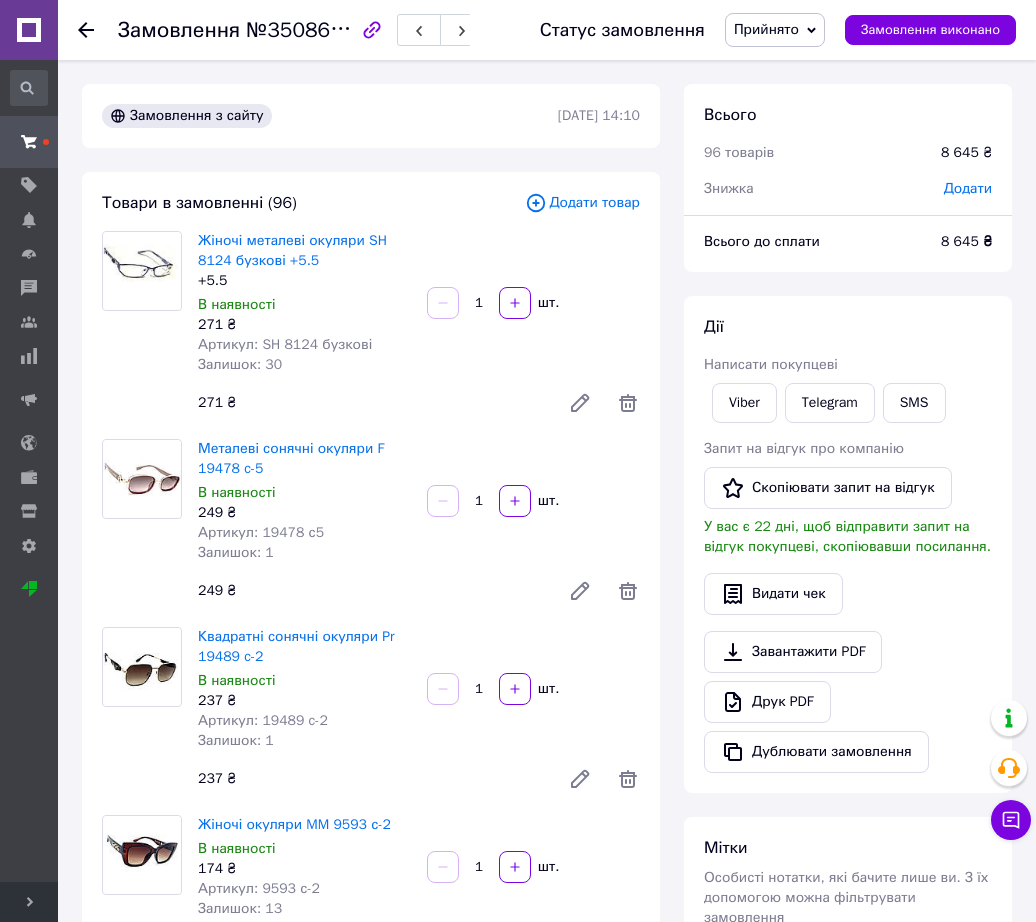 click on "Додати товар" at bounding box center [582, 203] 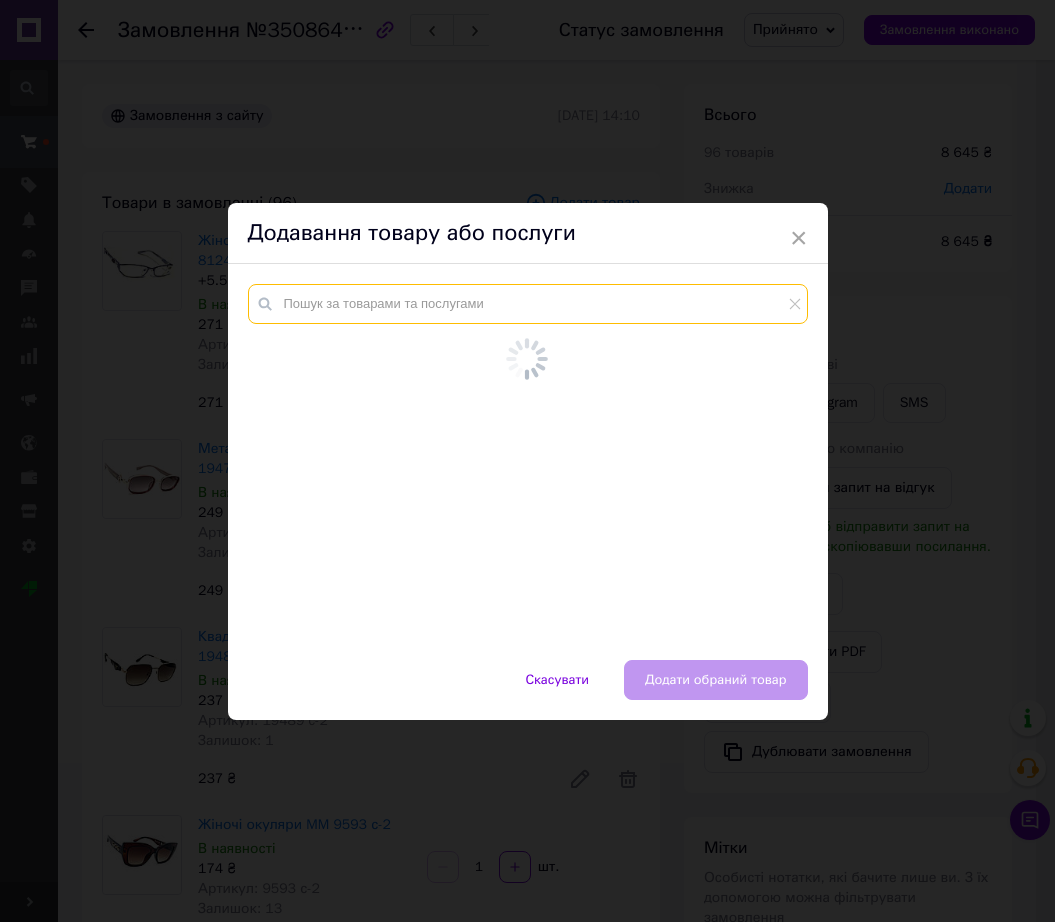 click at bounding box center [528, 304] 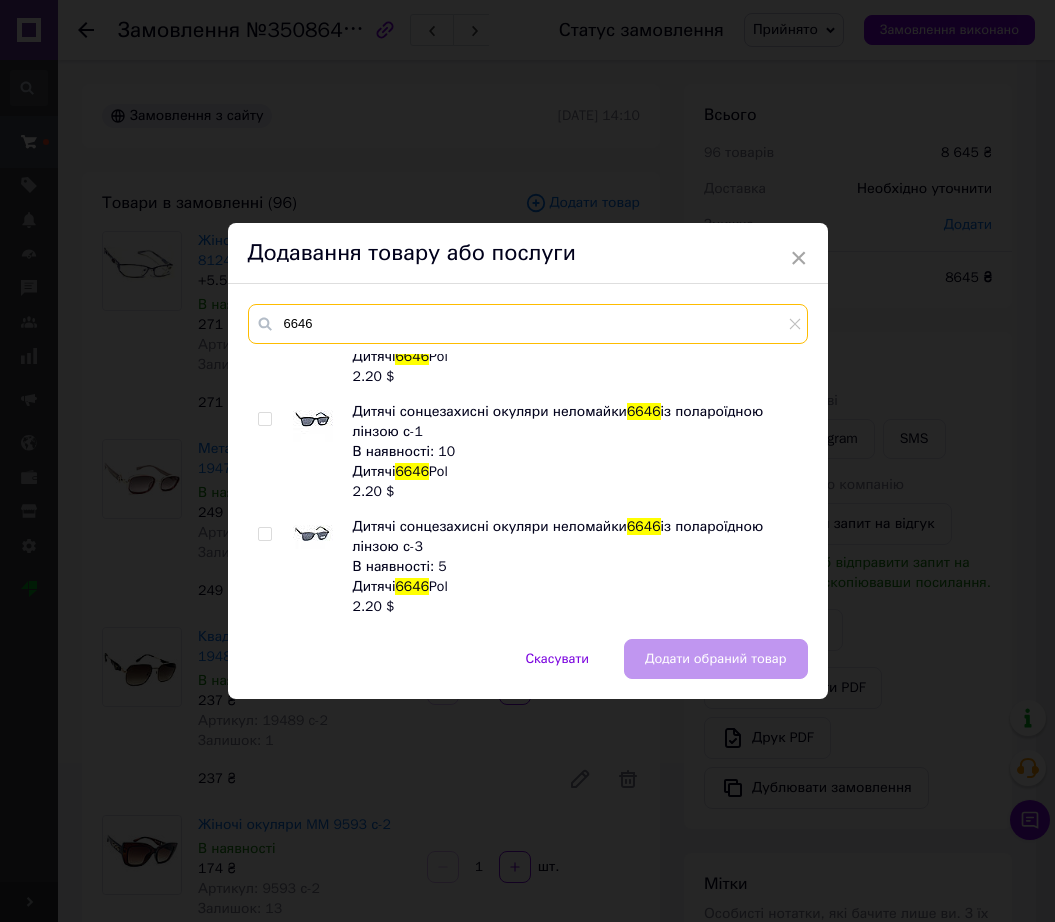 scroll, scrollTop: 25, scrollLeft: 0, axis: vertical 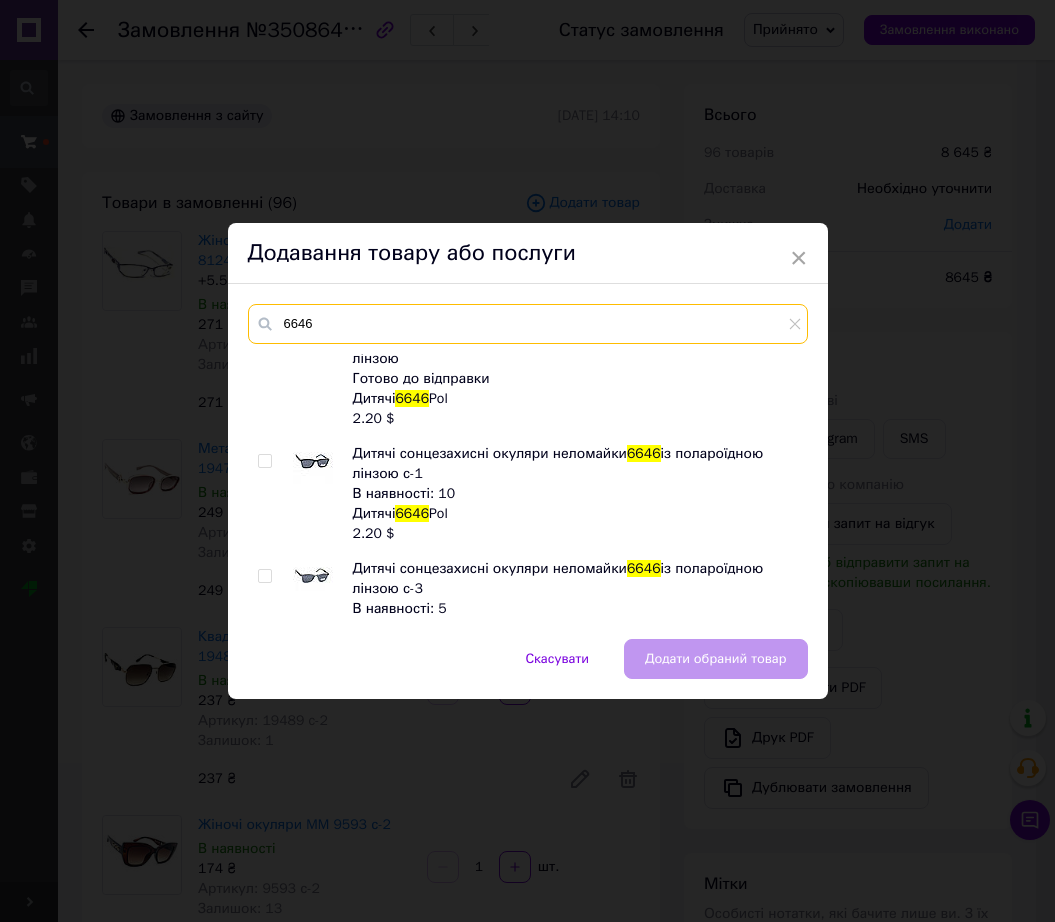 type on "6646" 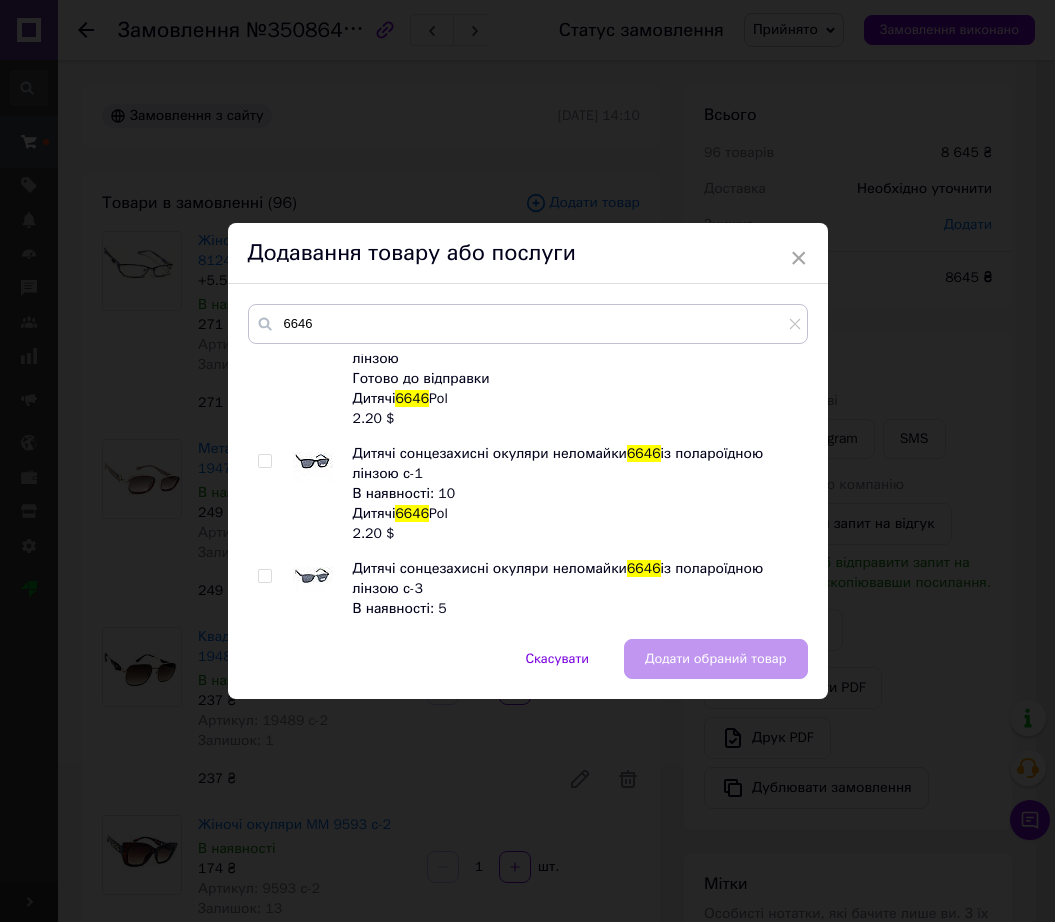 click at bounding box center (313, 464) 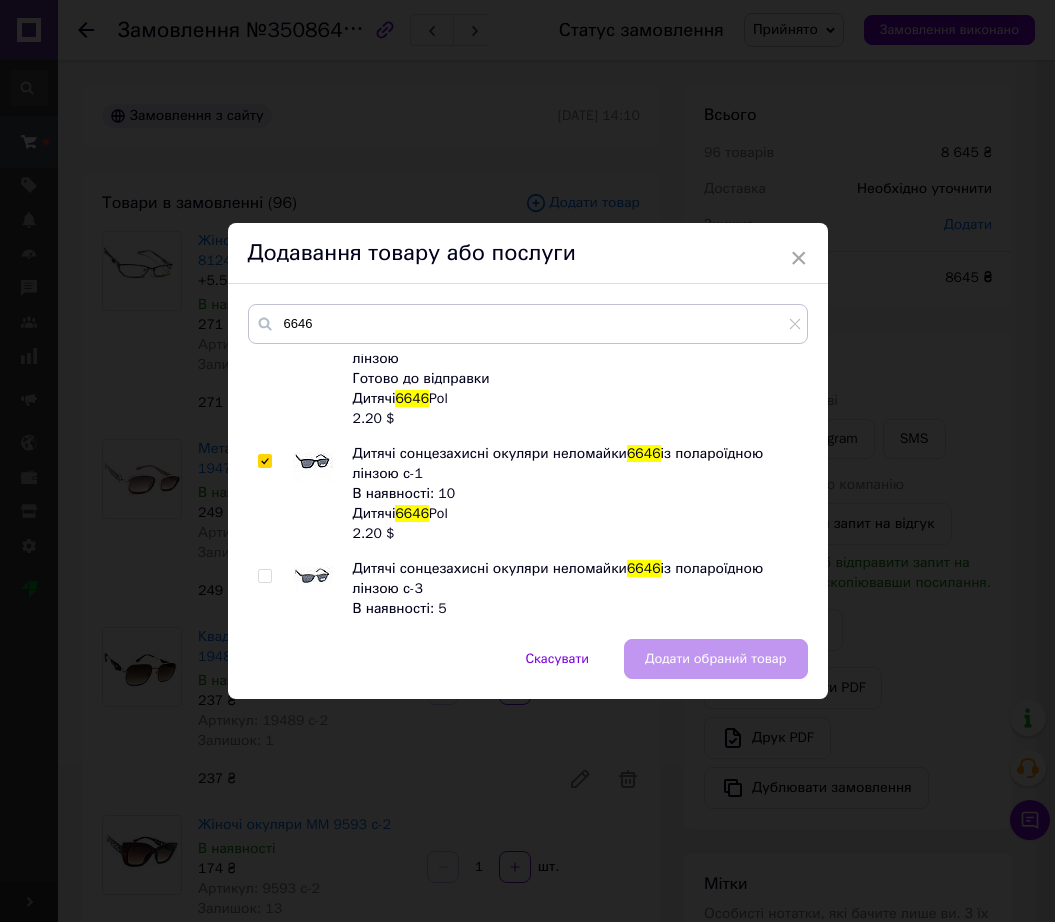 checkbox on "true" 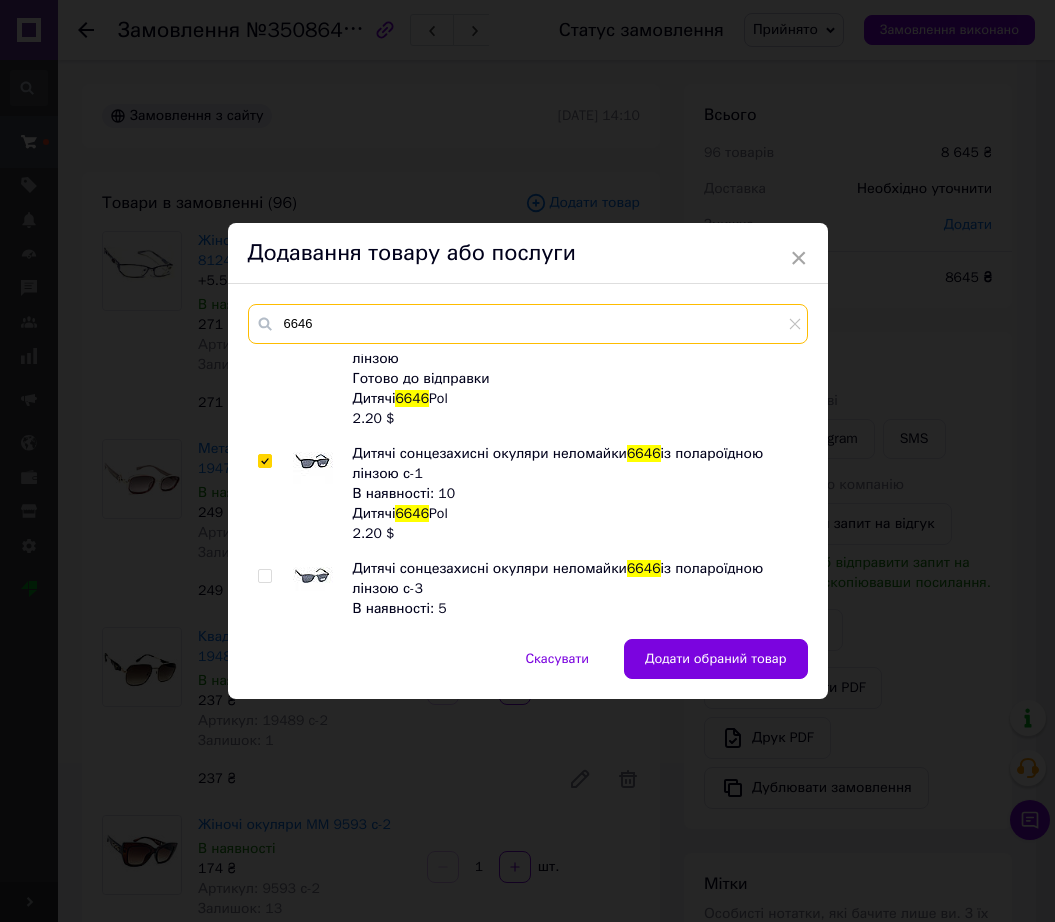 click on "6646" at bounding box center (528, 324) 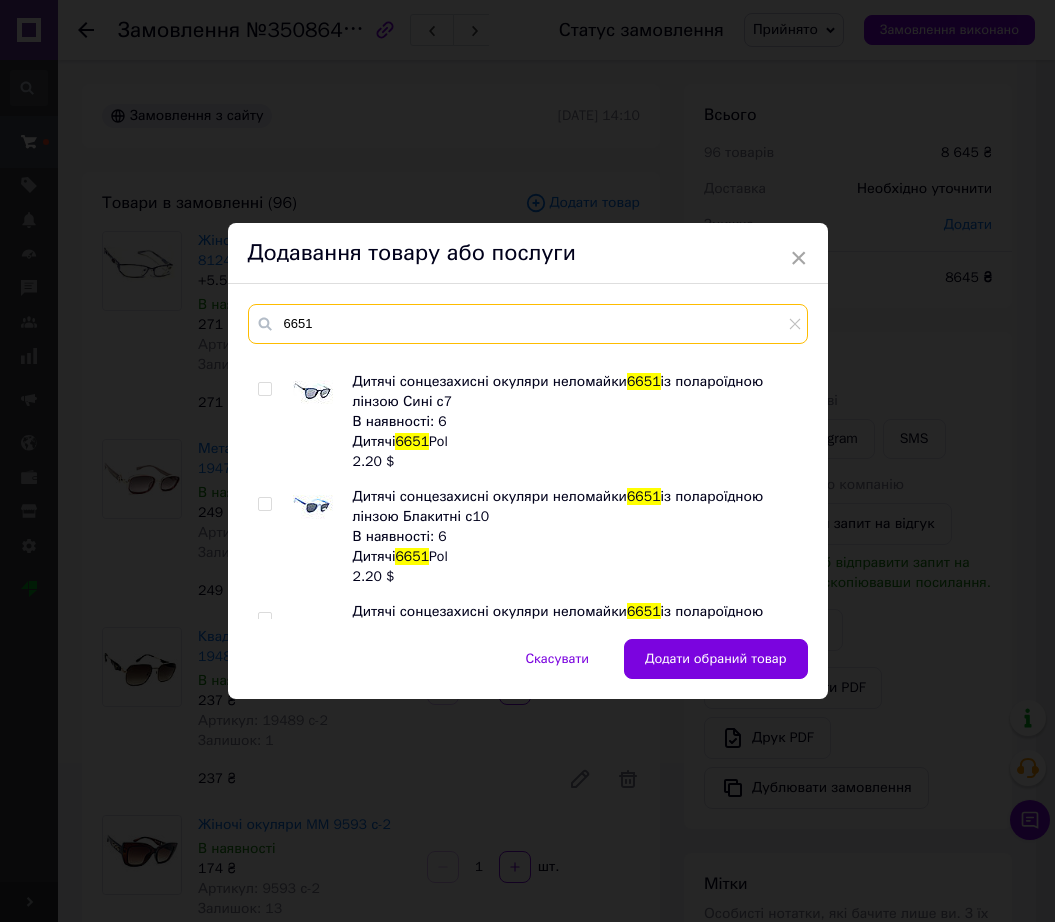scroll, scrollTop: 400, scrollLeft: 0, axis: vertical 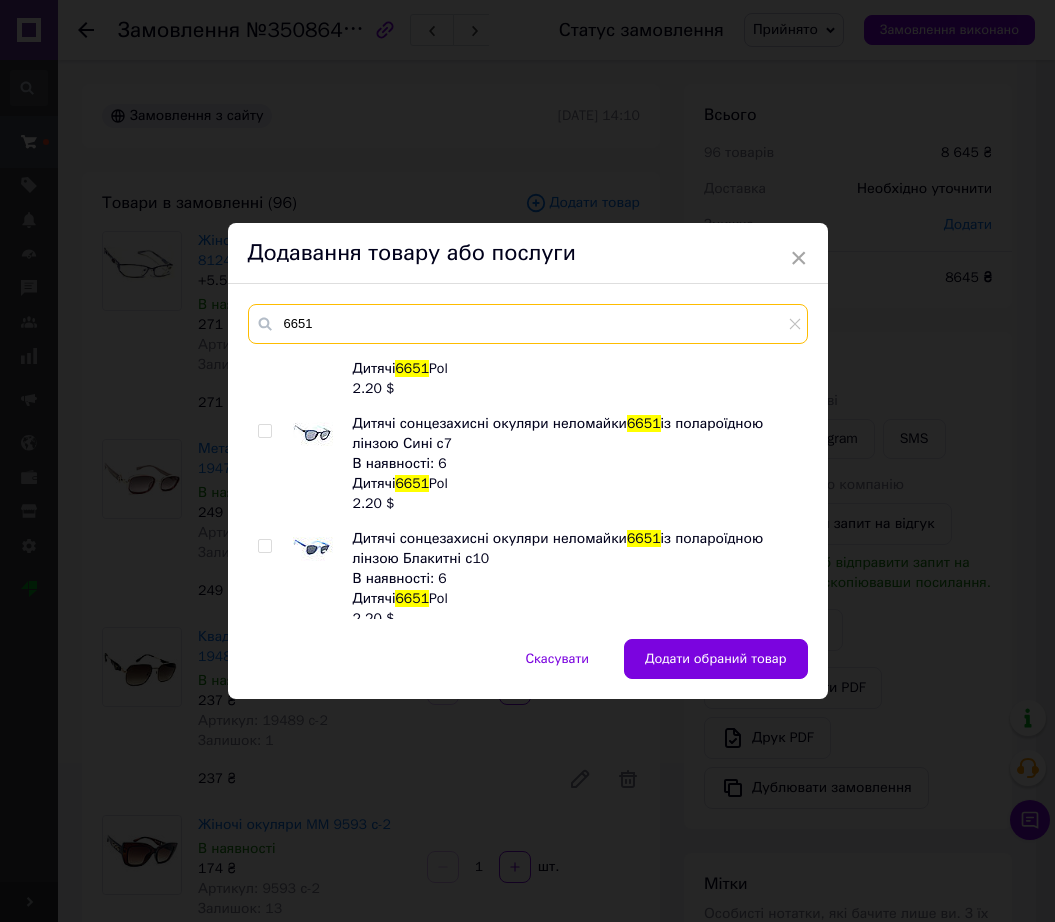 type on "6651" 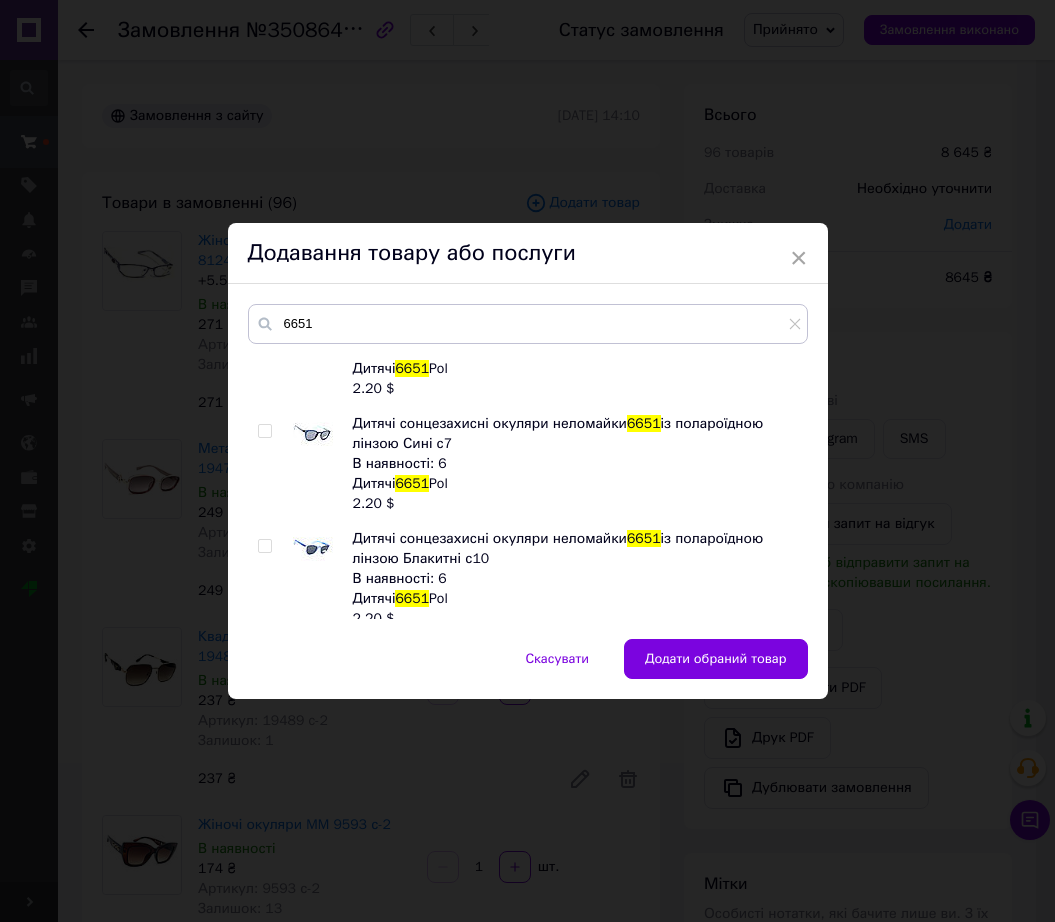 click at bounding box center (313, 434) 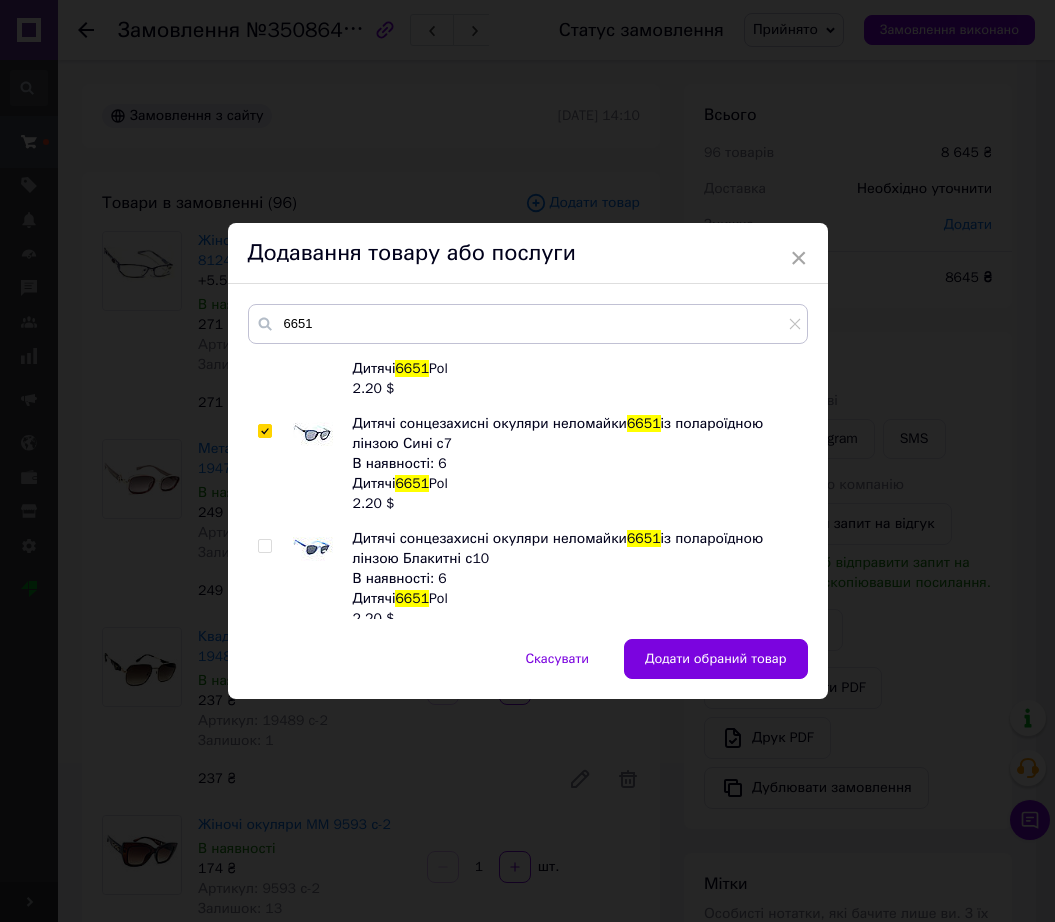 checkbox on "true" 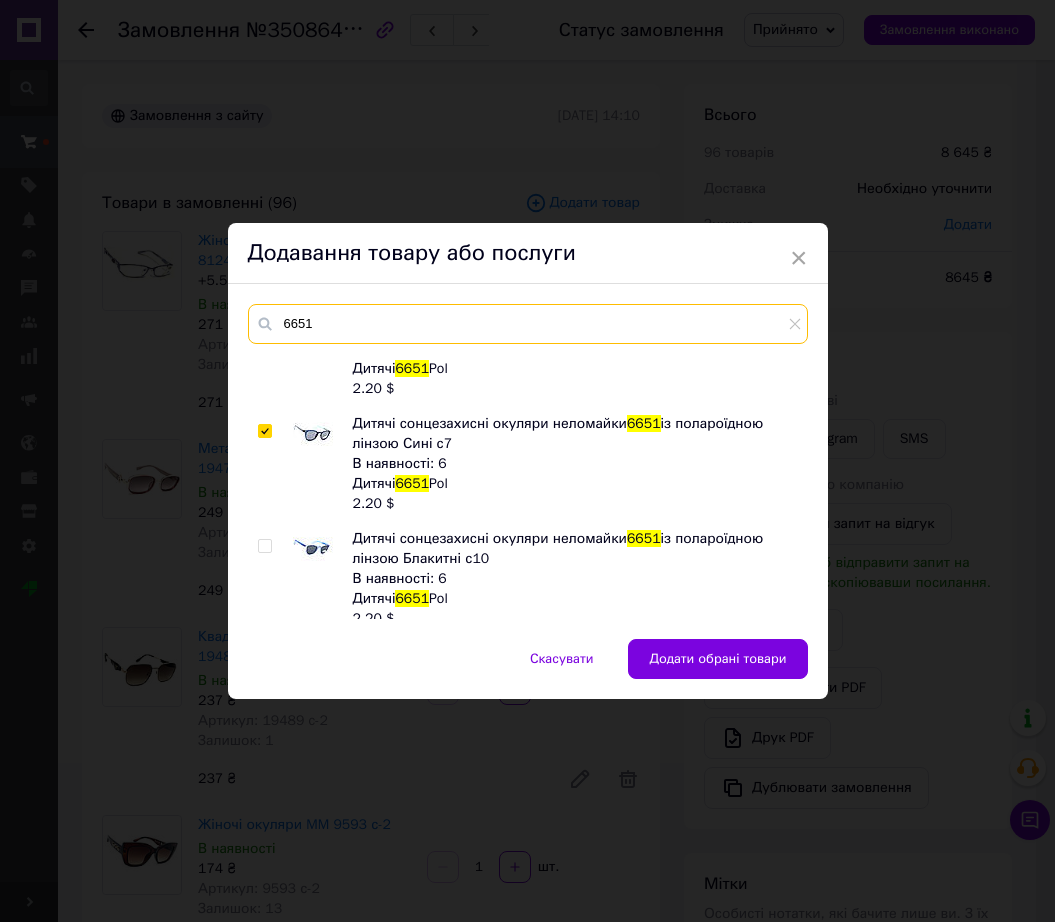click on "6651" at bounding box center (528, 324) 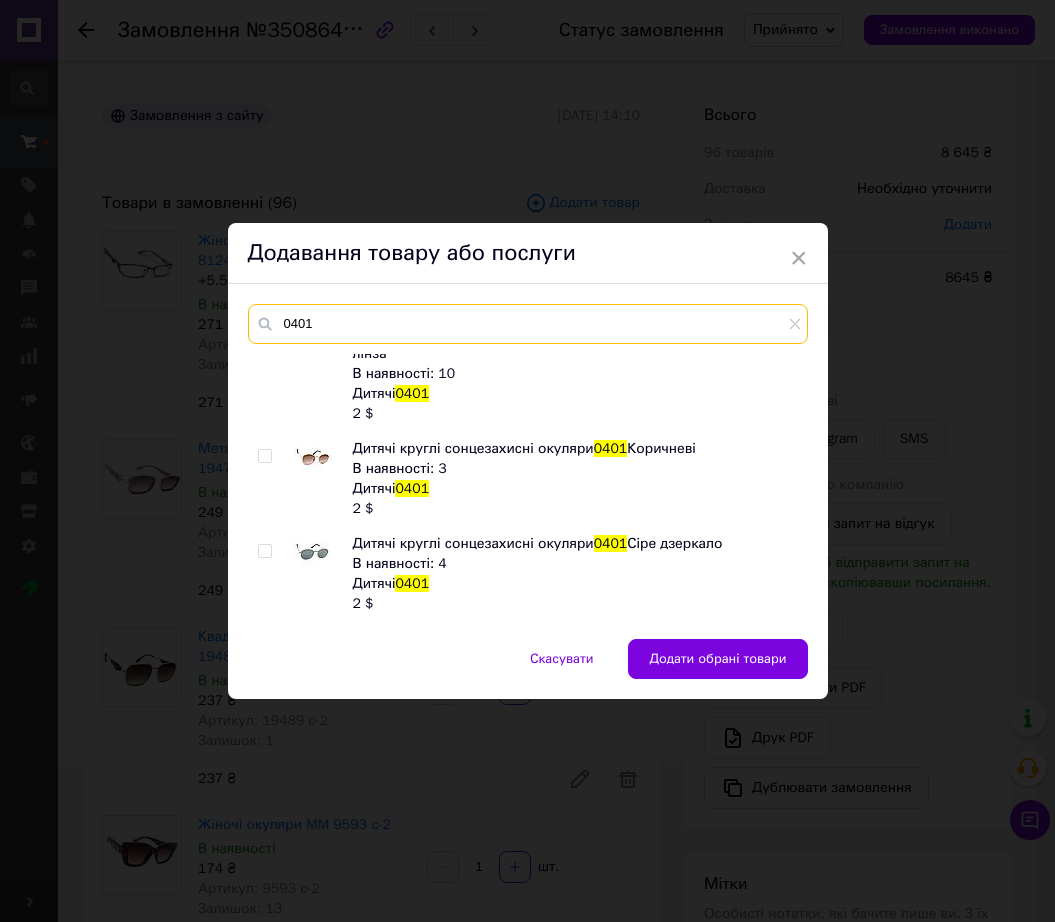 scroll, scrollTop: 215, scrollLeft: 0, axis: vertical 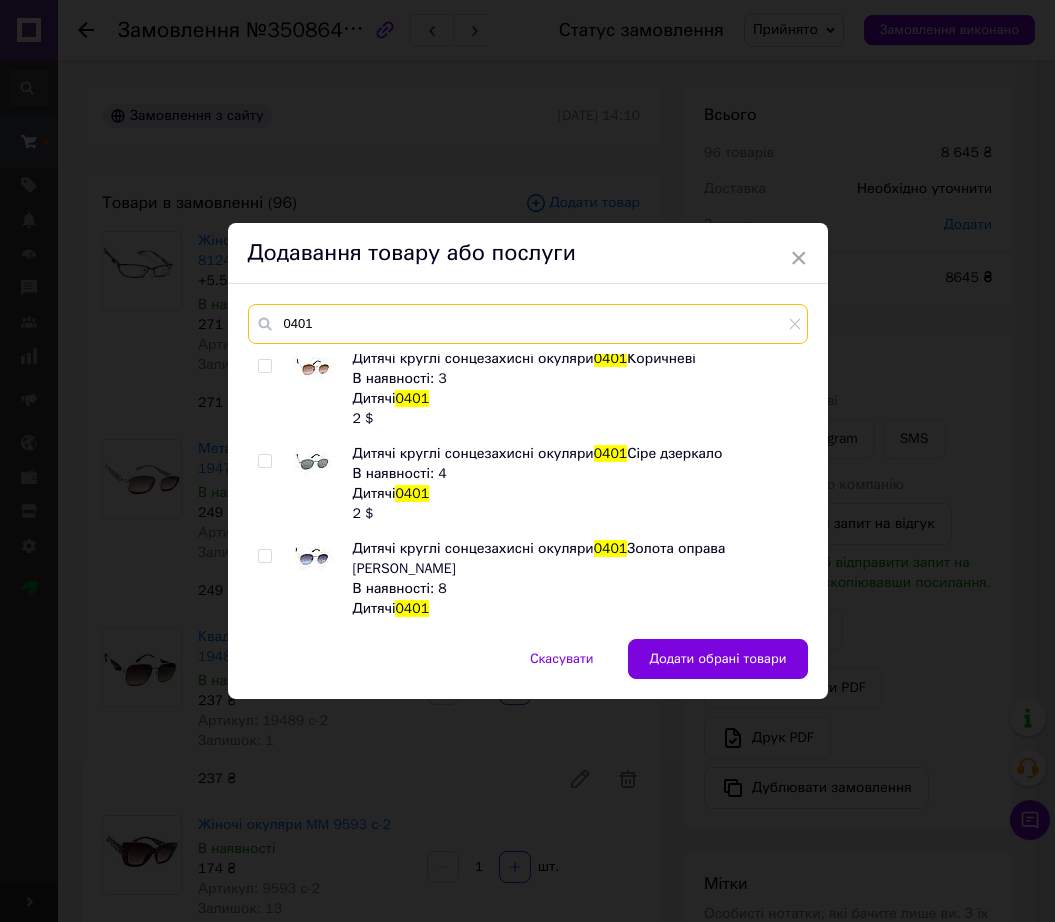 type on "0401" 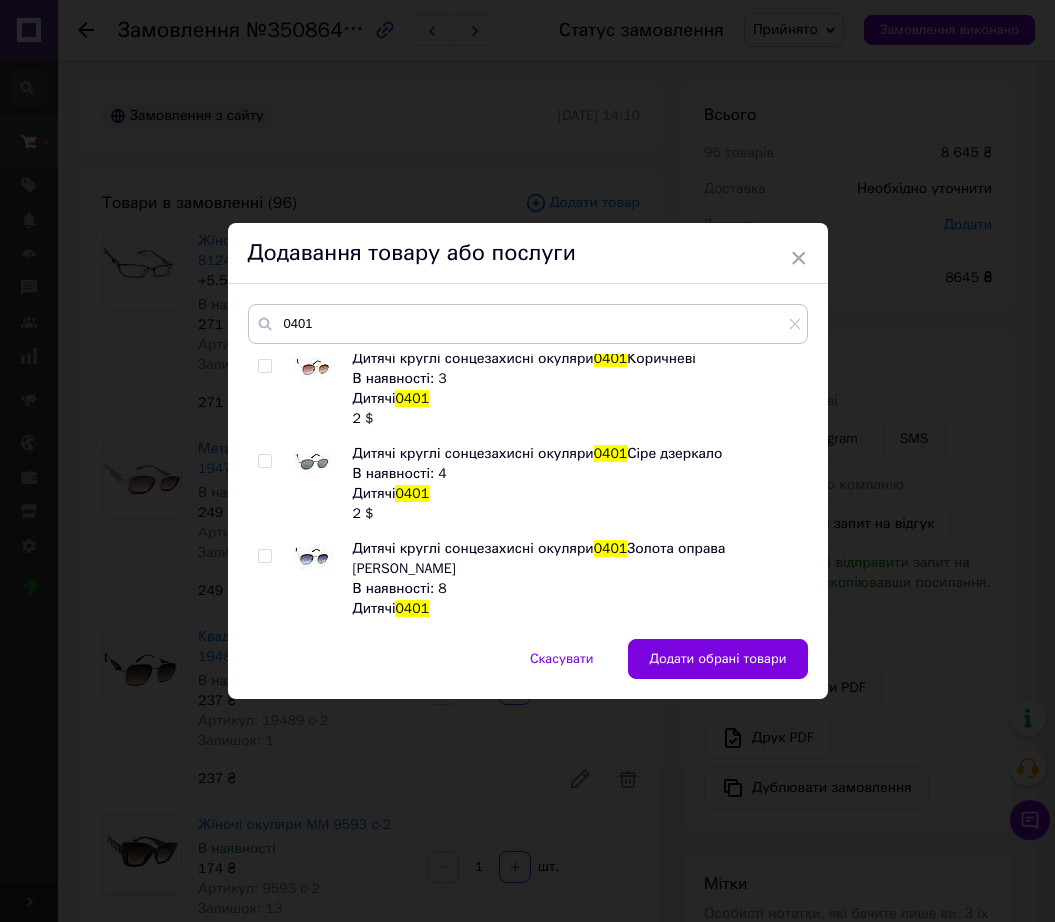 click at bounding box center (313, 559) 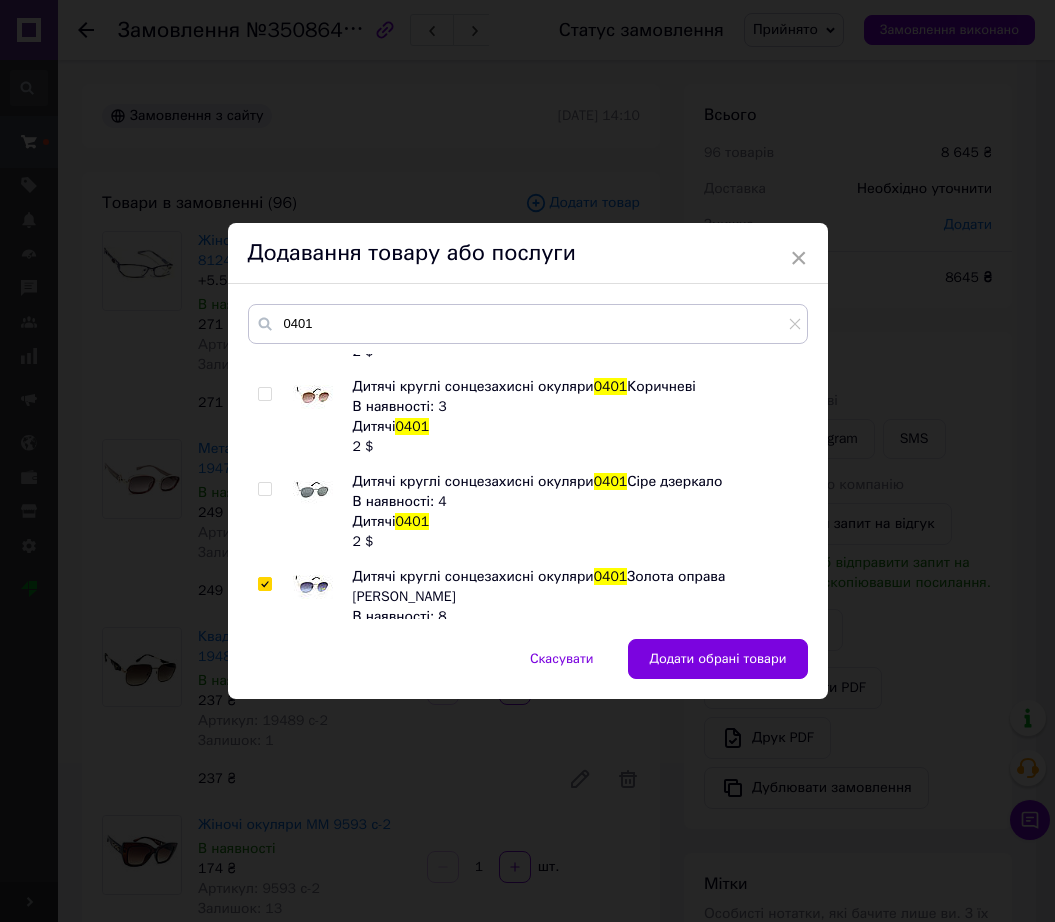 scroll, scrollTop: 215, scrollLeft: 0, axis: vertical 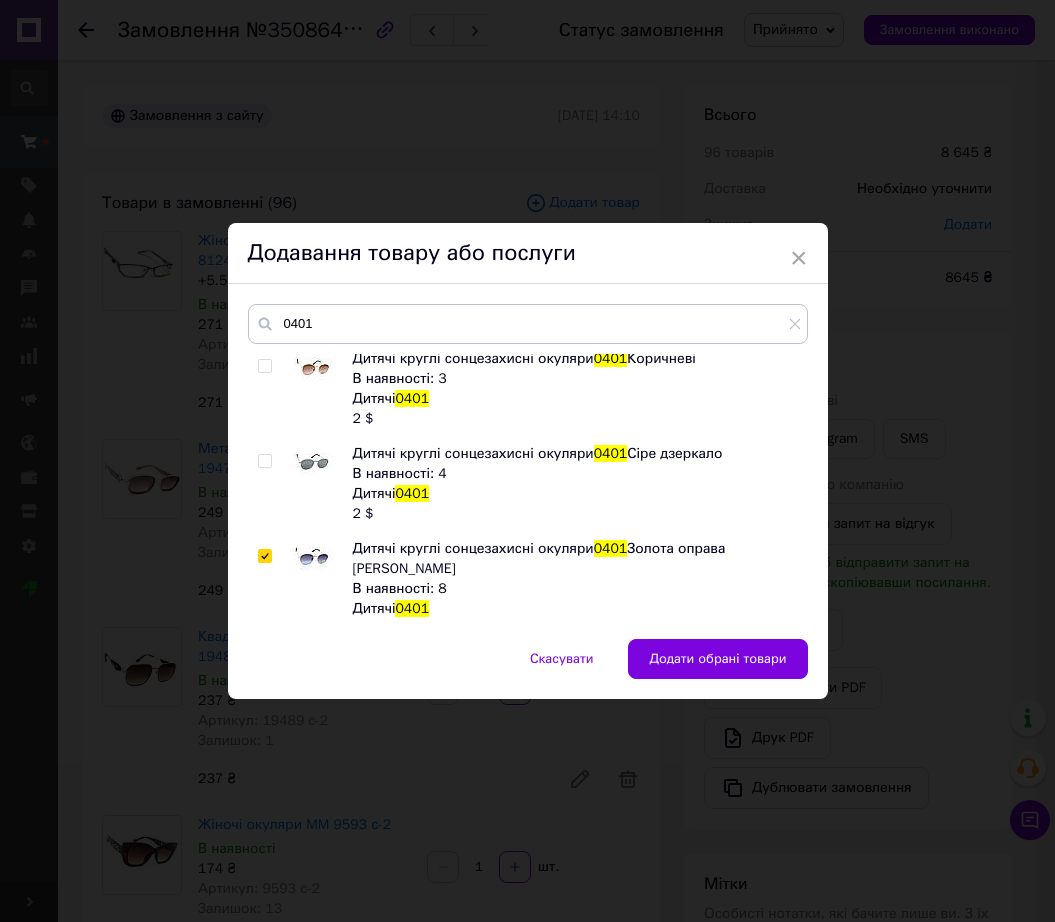 click at bounding box center (313, 559) 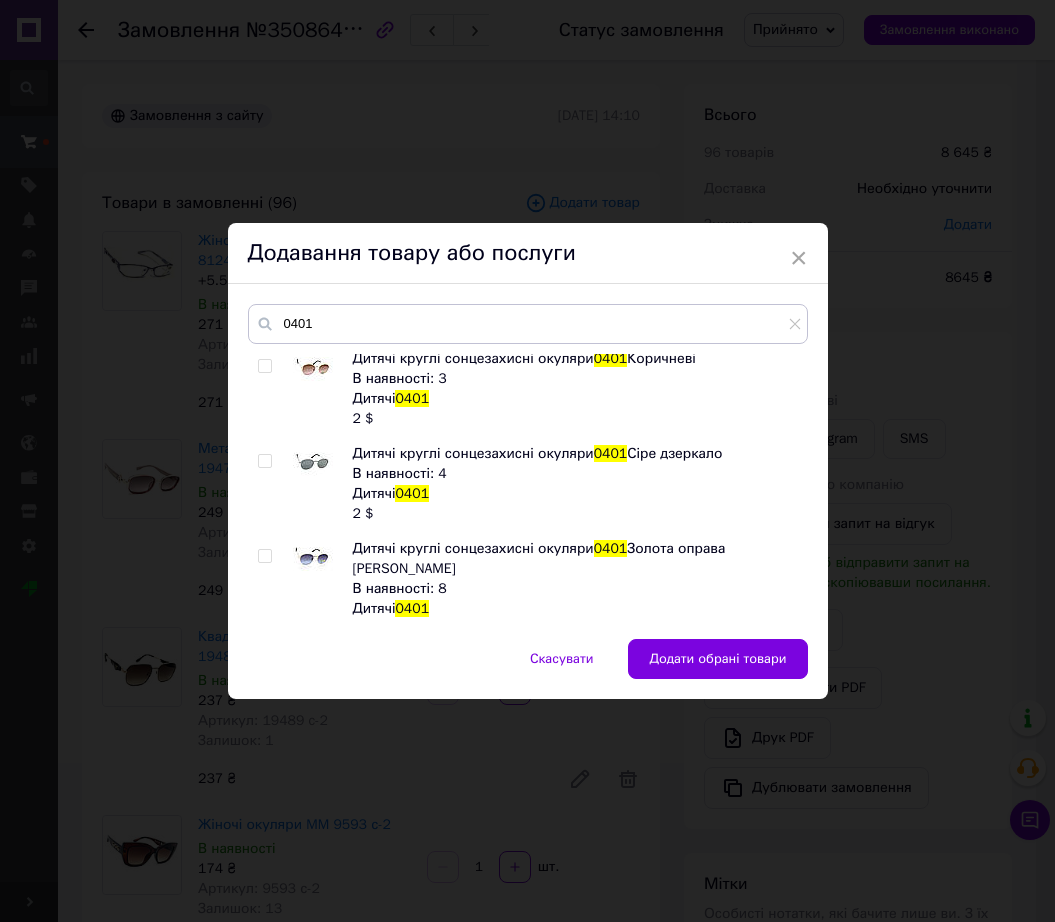 checkbox on "false" 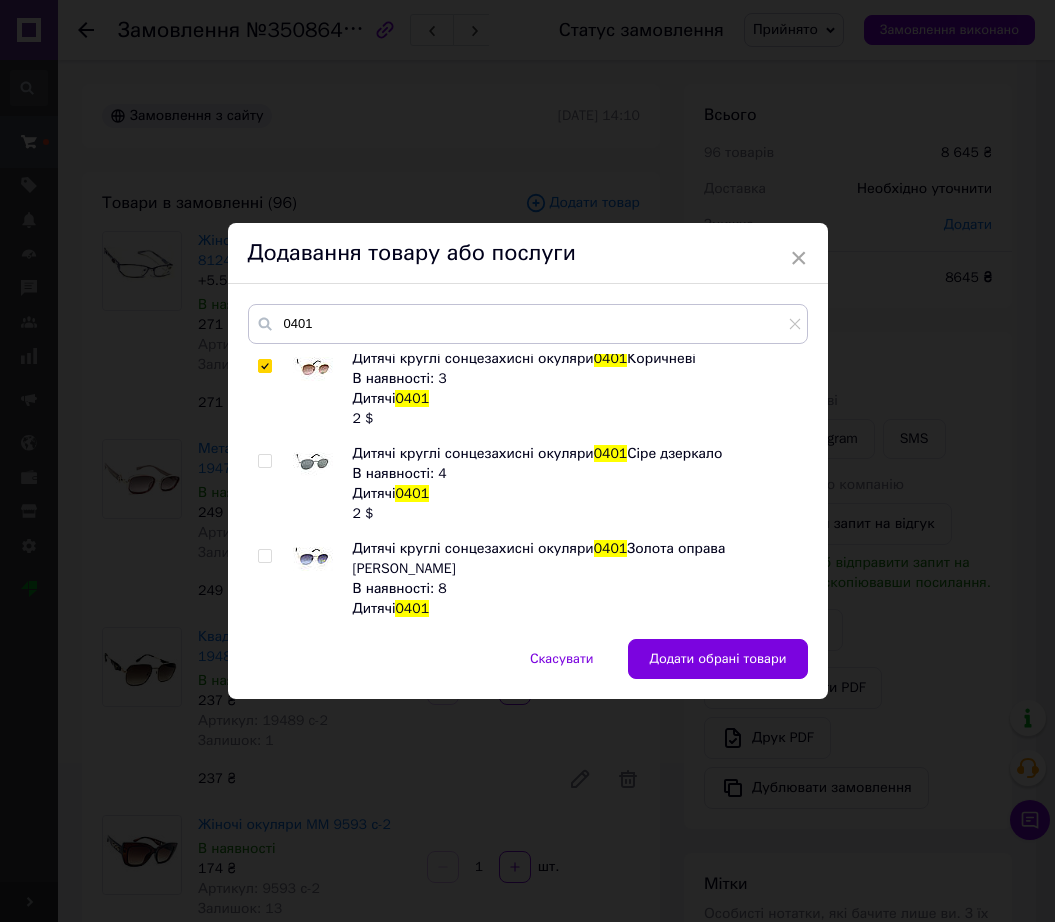 checkbox on "true" 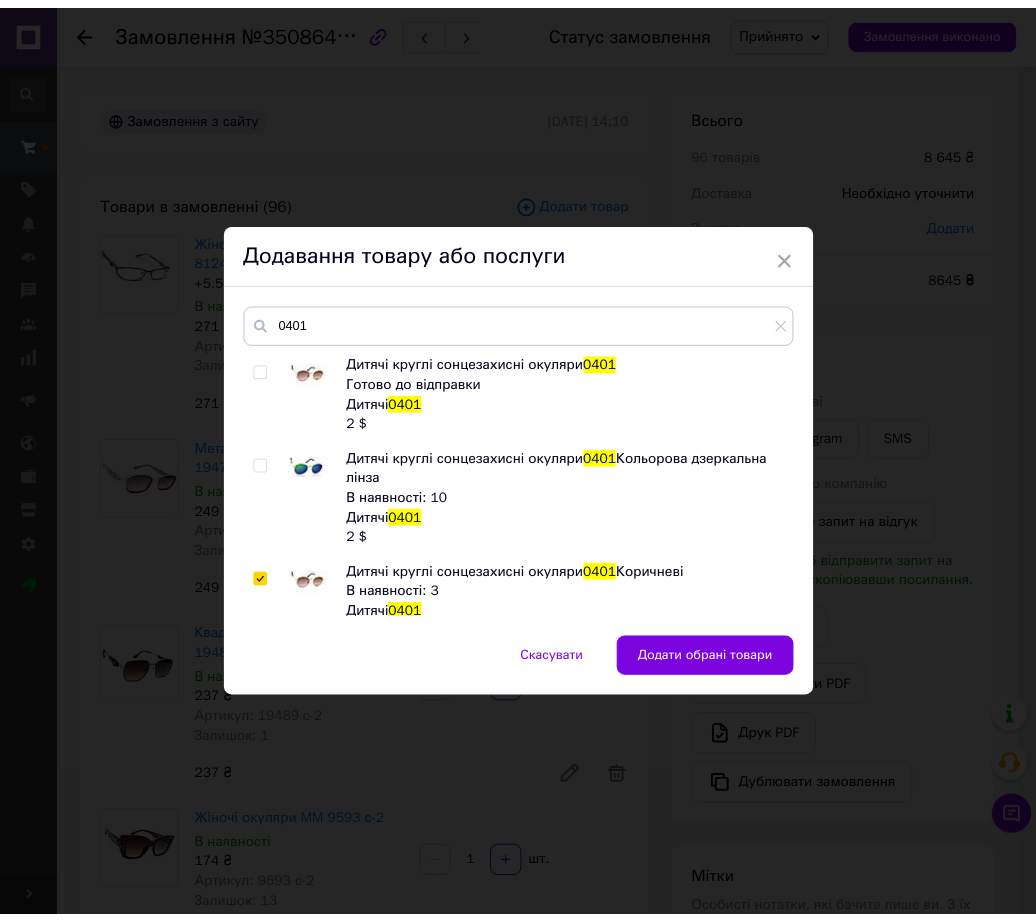 scroll, scrollTop: 215, scrollLeft: 0, axis: vertical 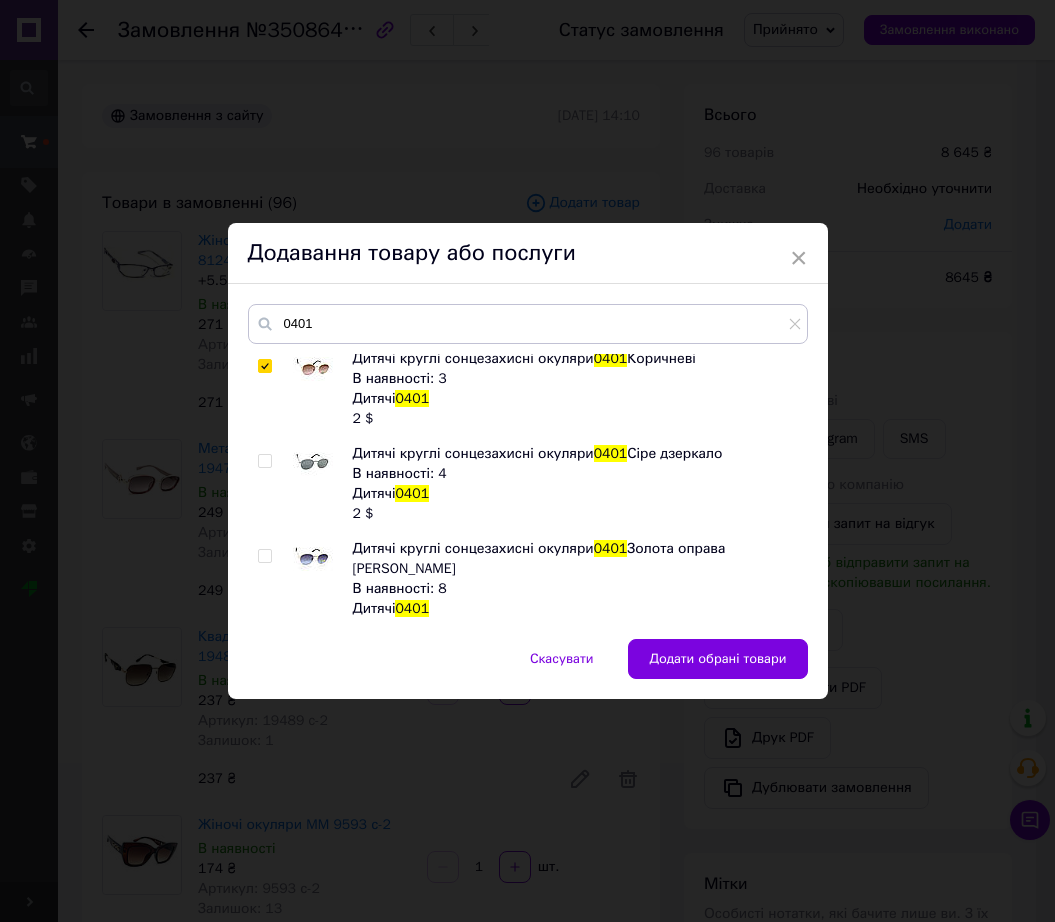 click at bounding box center [313, 559] 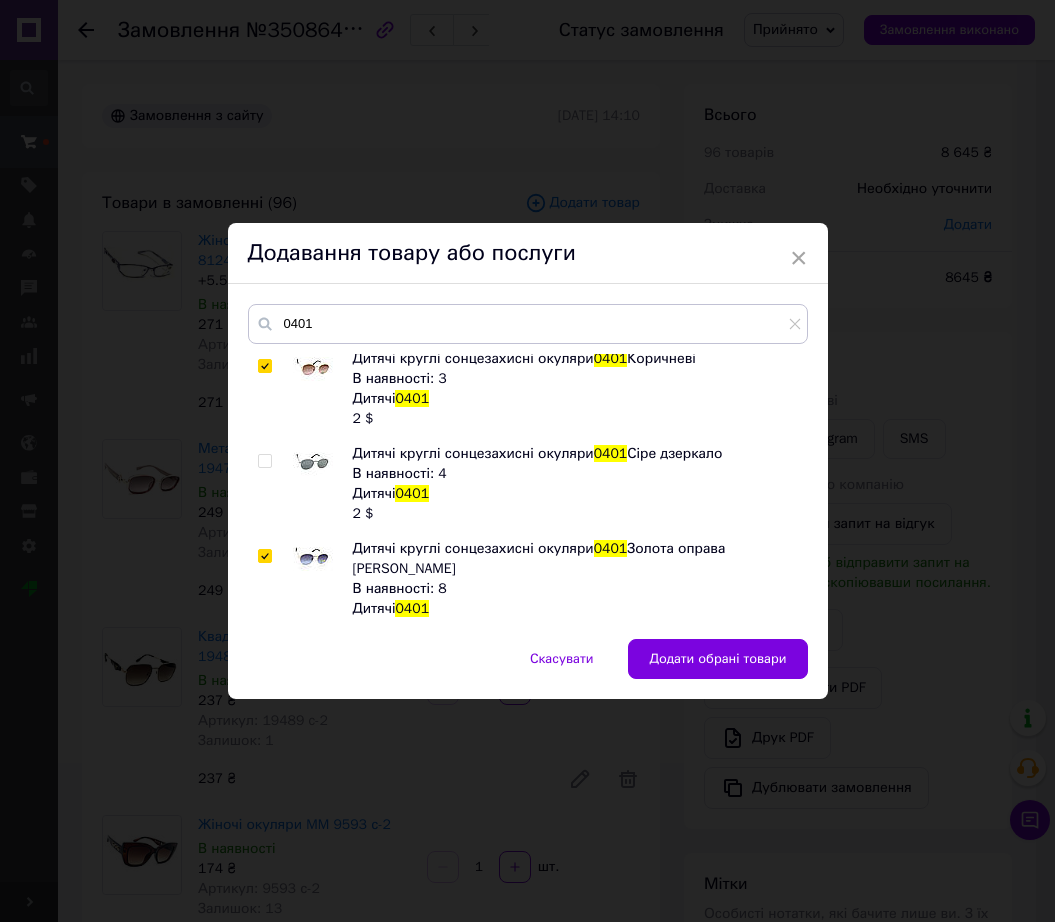 checkbox on "true" 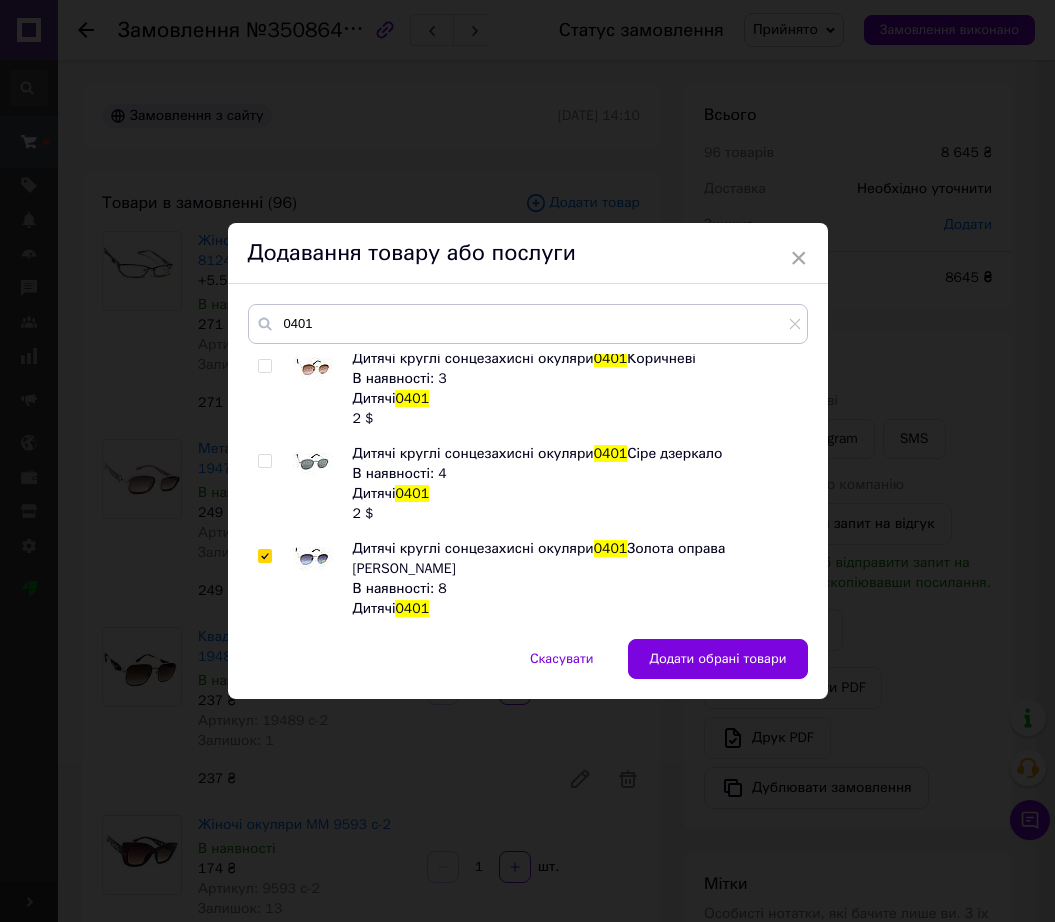 checkbox on "false" 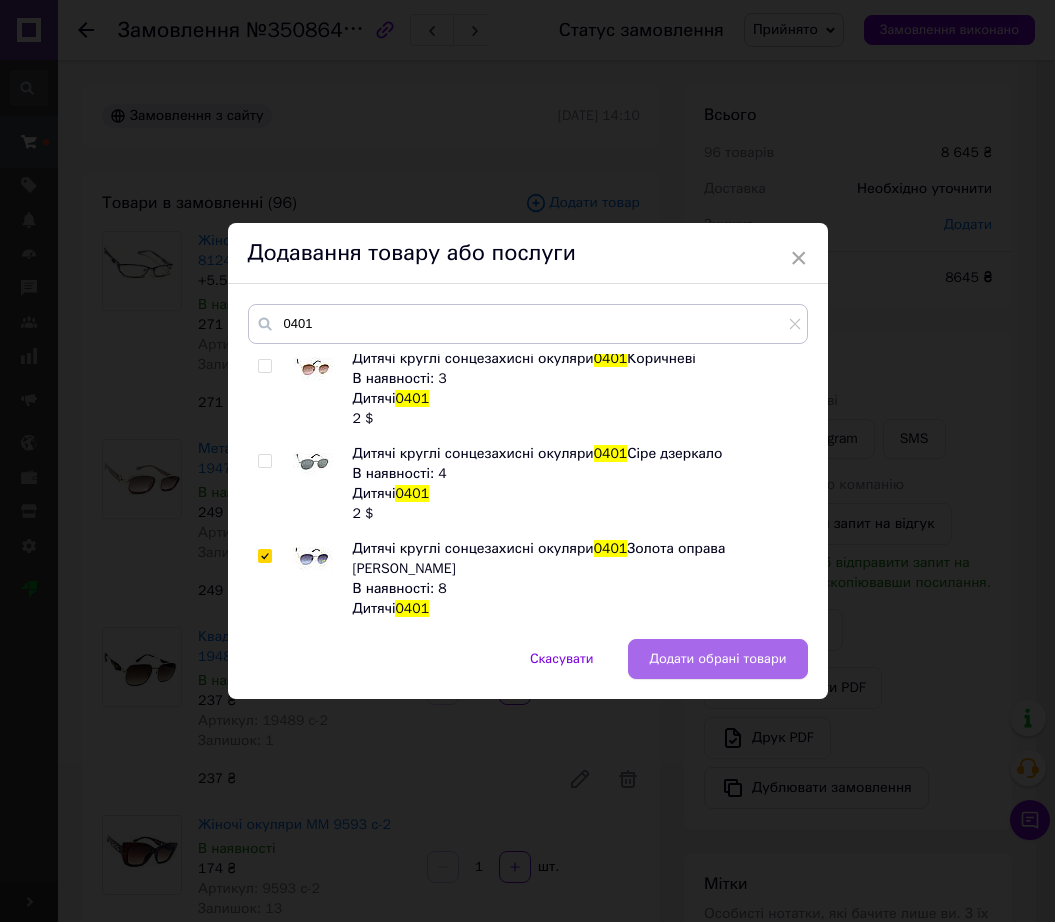 click on "Додати обрані товари" at bounding box center (717, 659) 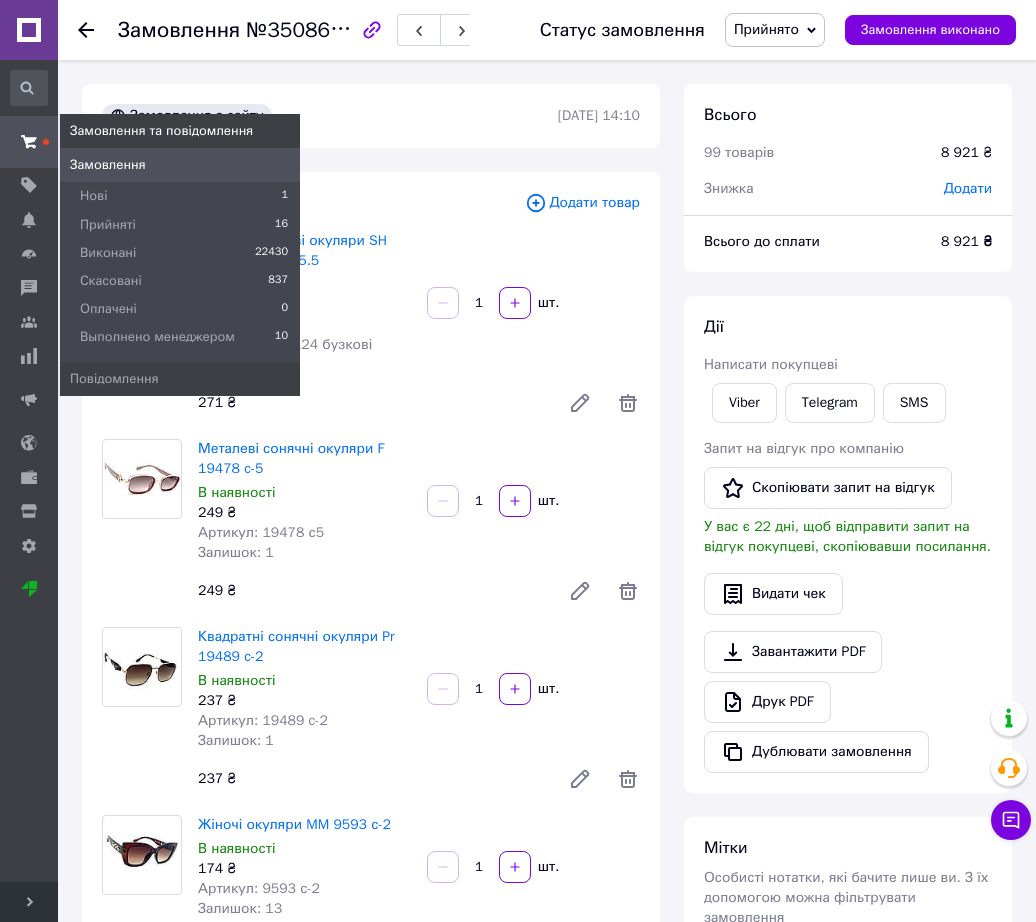 click at bounding box center (29, 142) 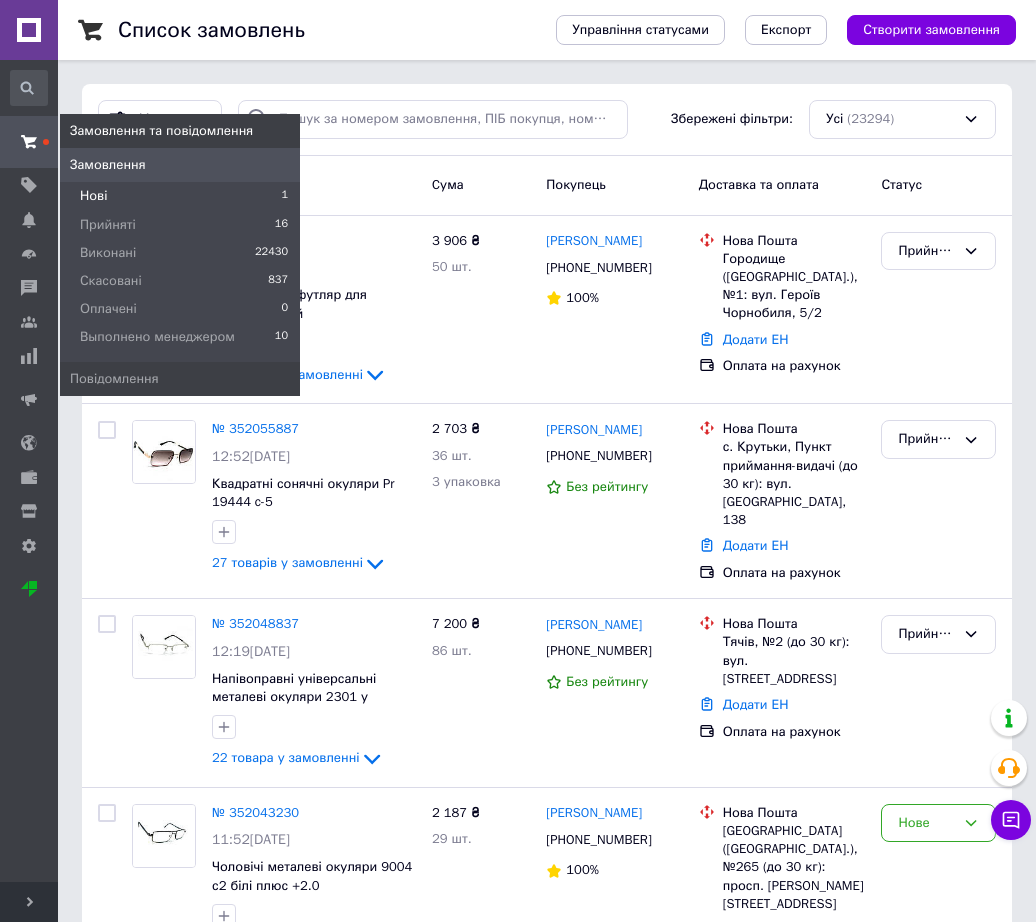 click on "Нові" at bounding box center (93, 196) 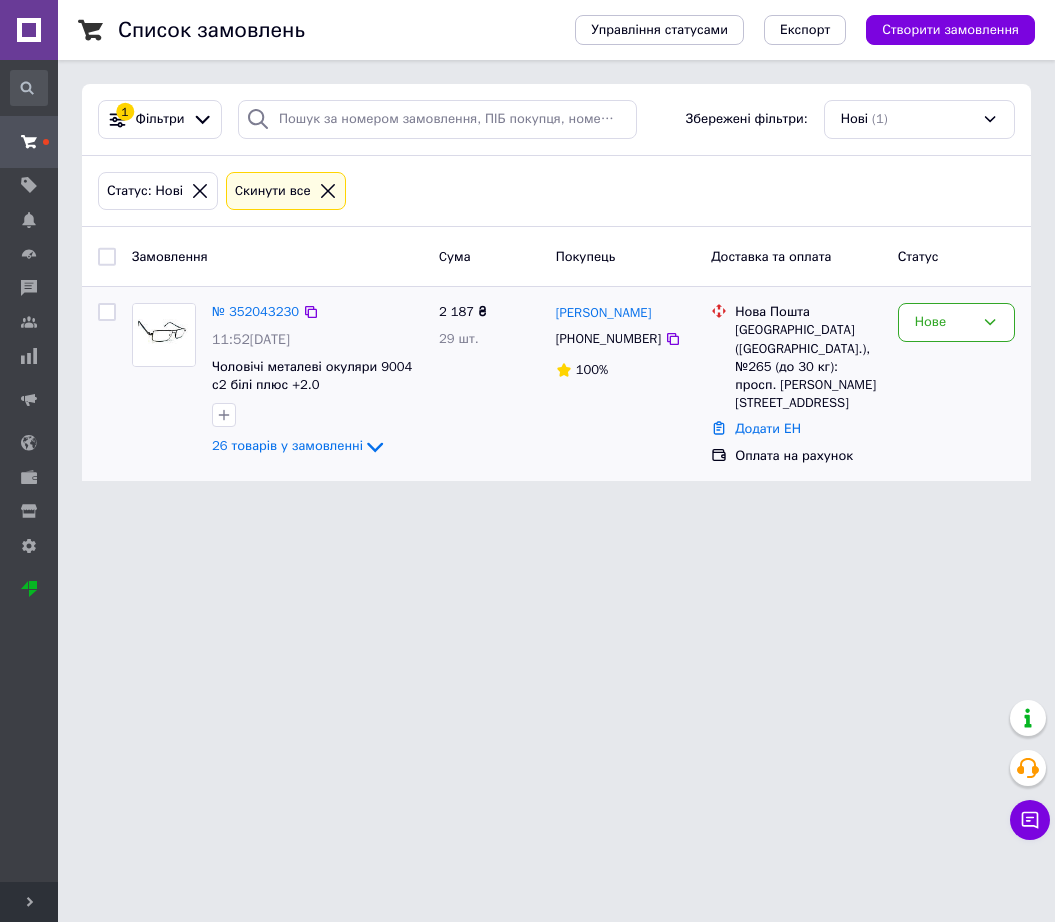 click on "26 товарів у замовленні" 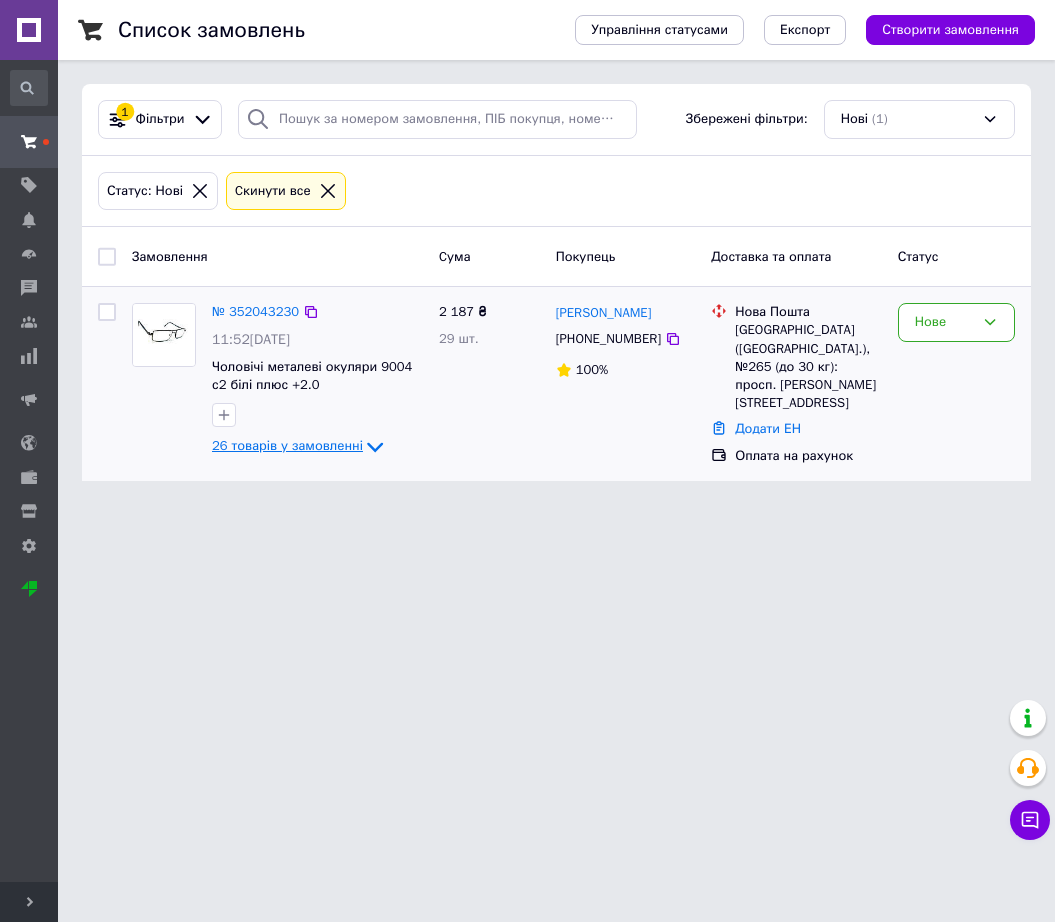 click on "26 товарів у замовленні" at bounding box center [287, 446] 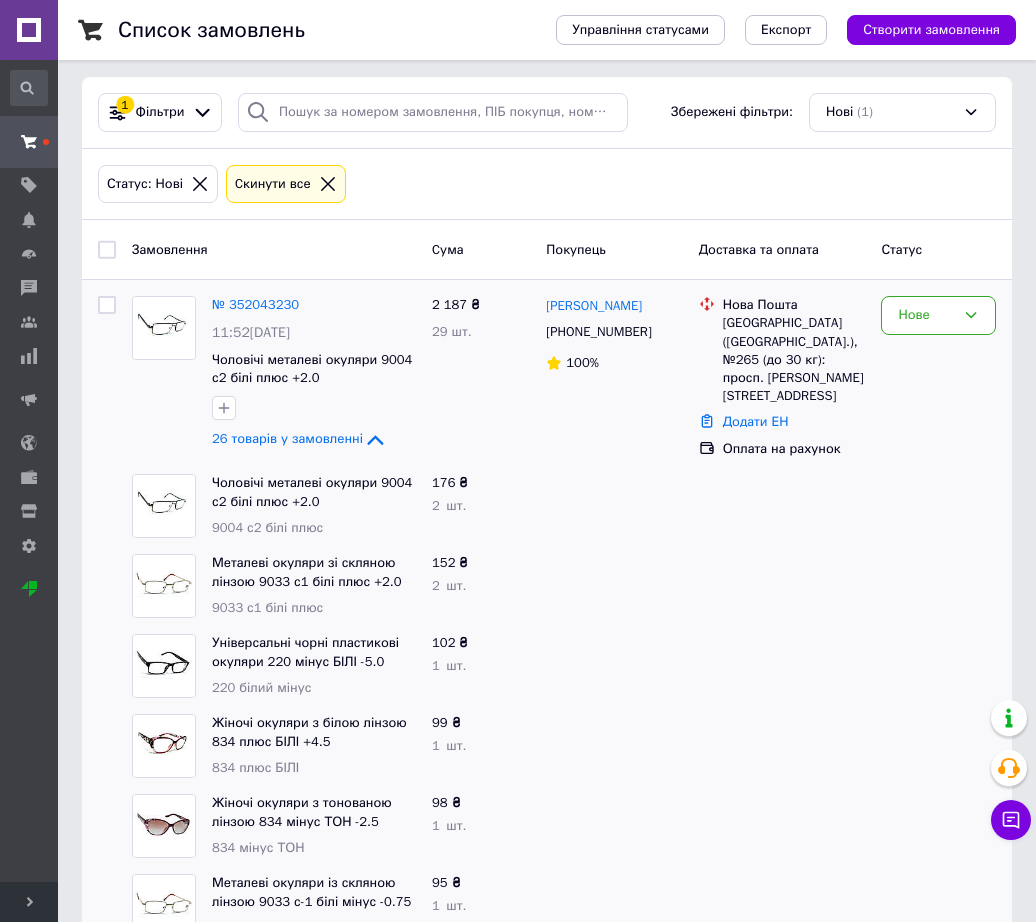 scroll, scrollTop: 0, scrollLeft: 0, axis: both 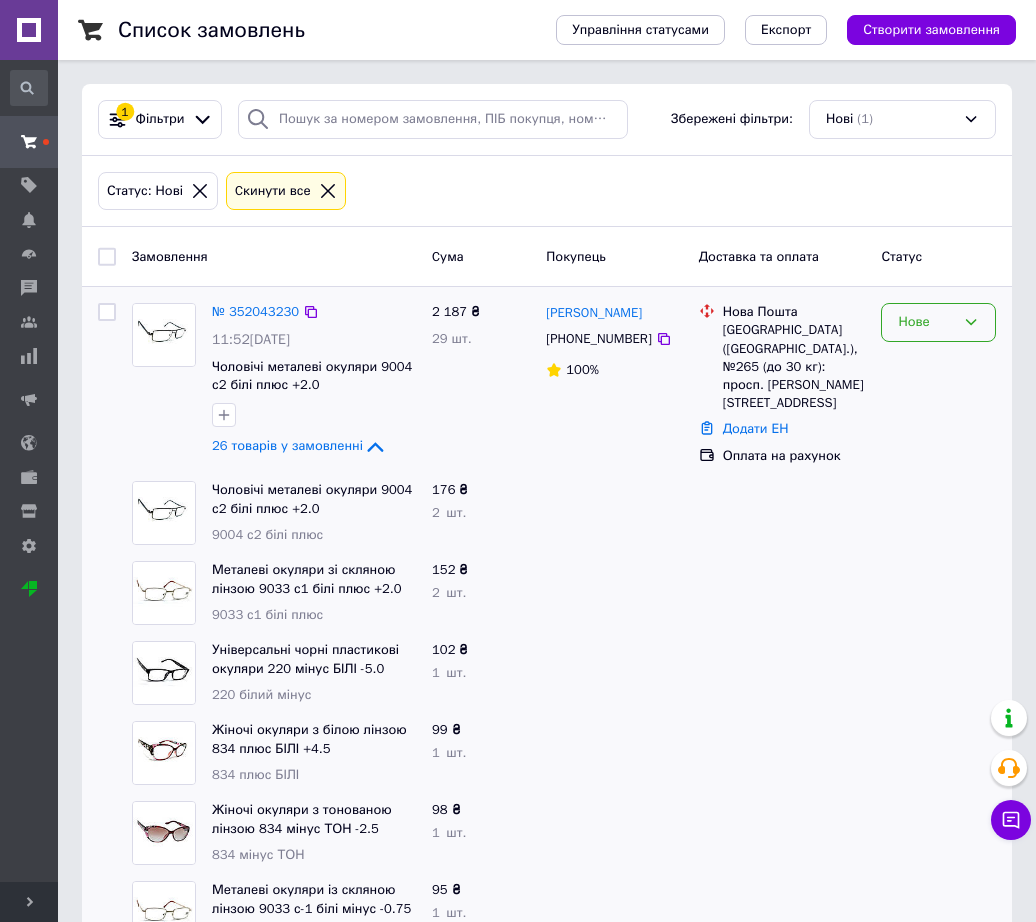 click on "Нове" at bounding box center (926, 322) 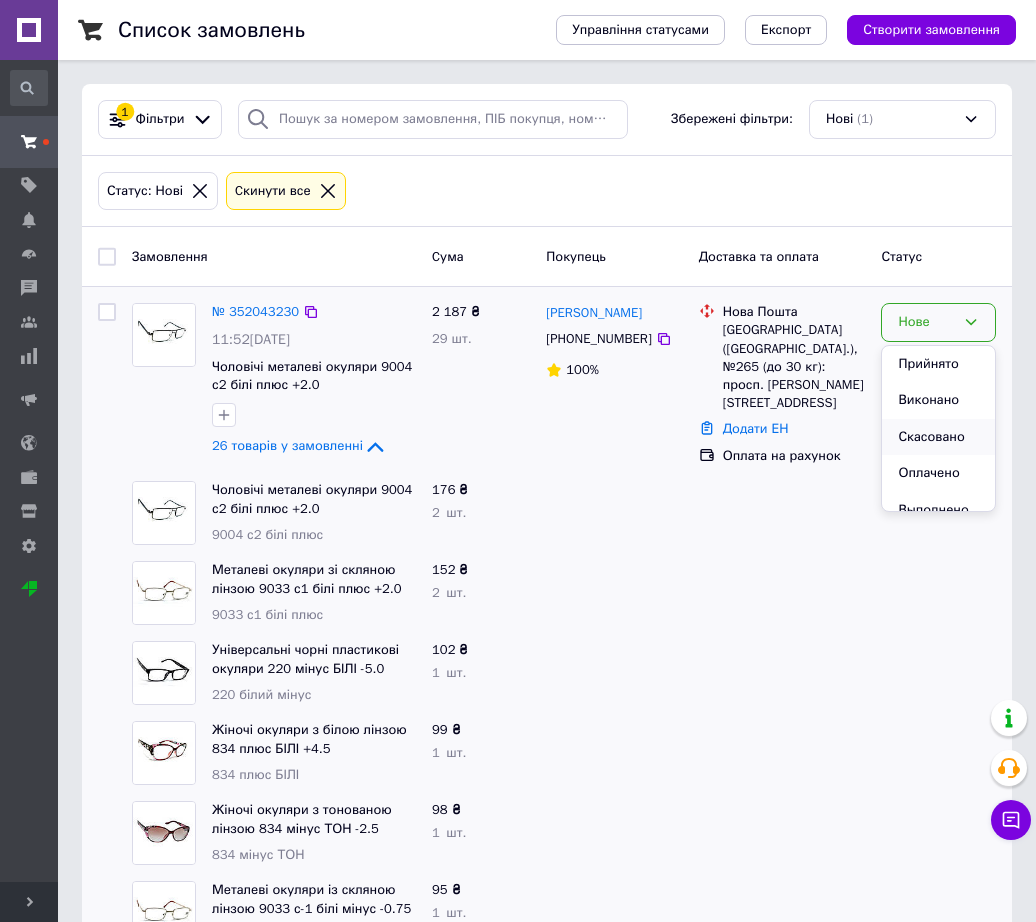 click on "Скасовано" at bounding box center (938, 437) 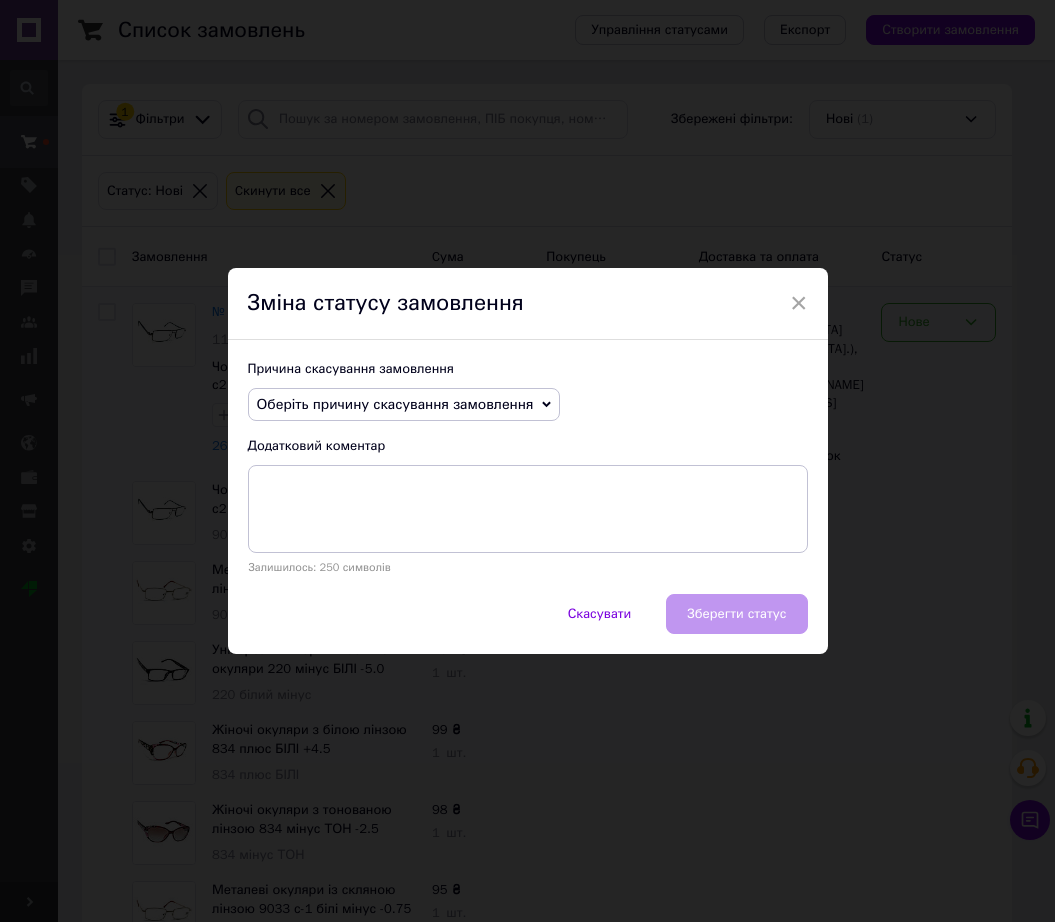 click on "Оберіть причину скасування замовлення" at bounding box center [404, 405] 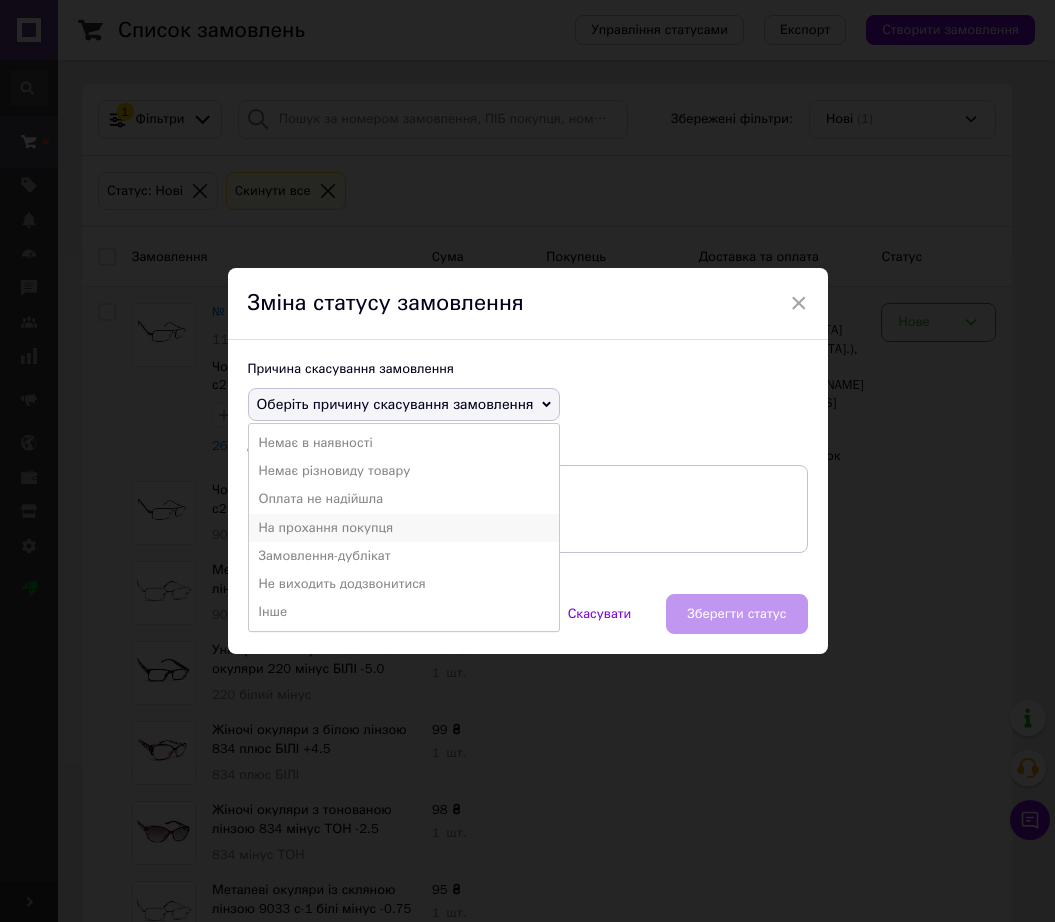 click on "На прохання покупця" at bounding box center (404, 528) 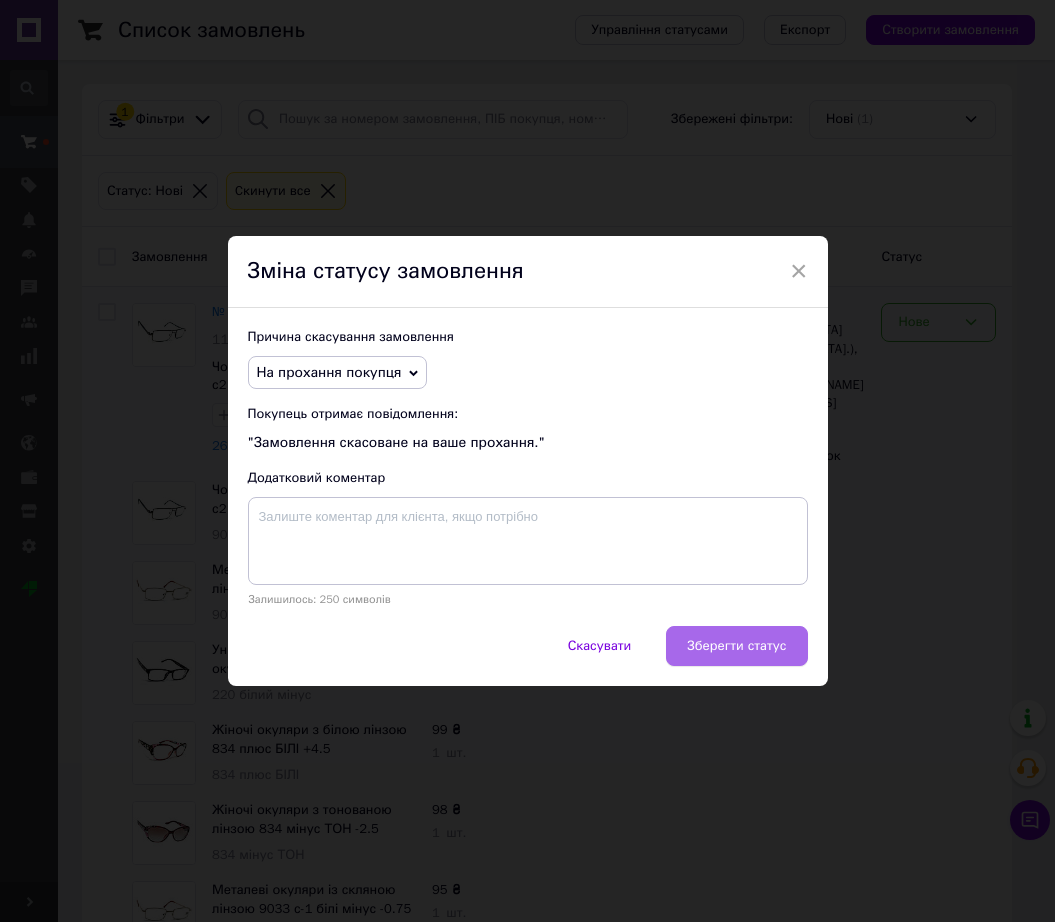 drag, startPoint x: 749, startPoint y: 619, endPoint x: 747, endPoint y: 635, distance: 16.124516 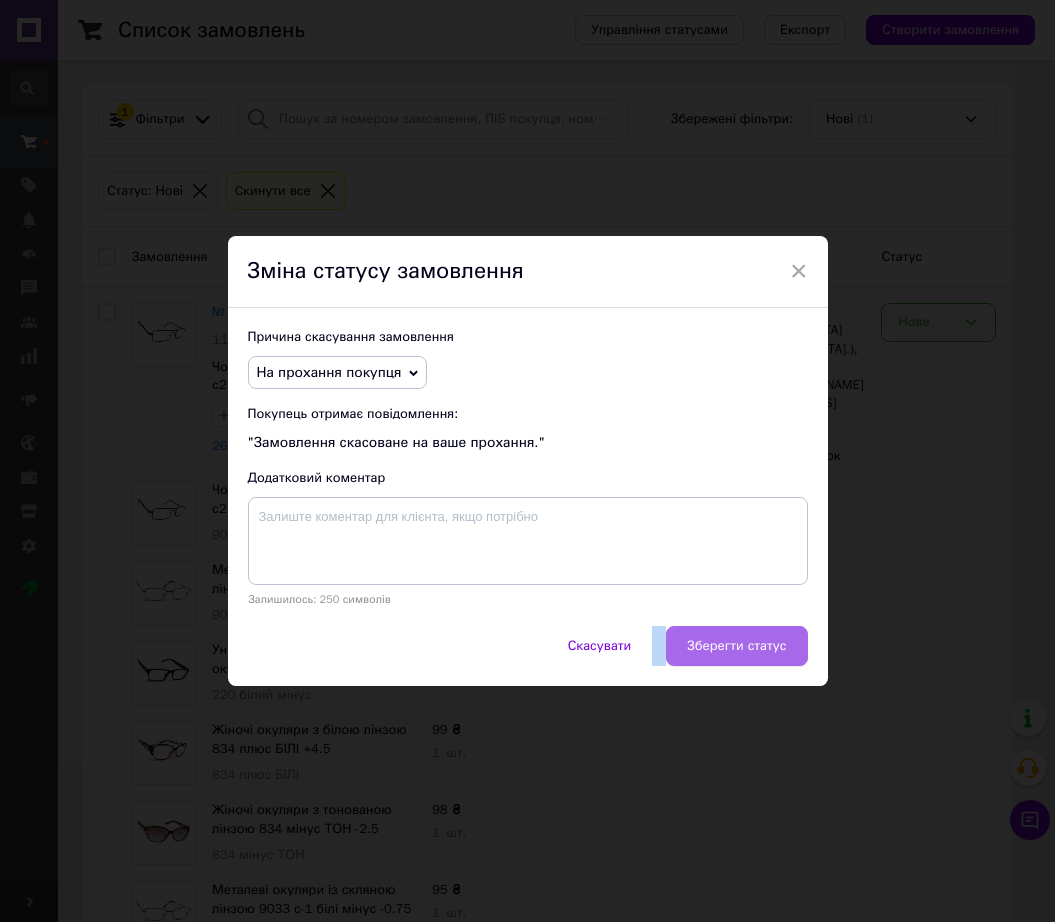 click on "Зберегти статус" at bounding box center (736, 646) 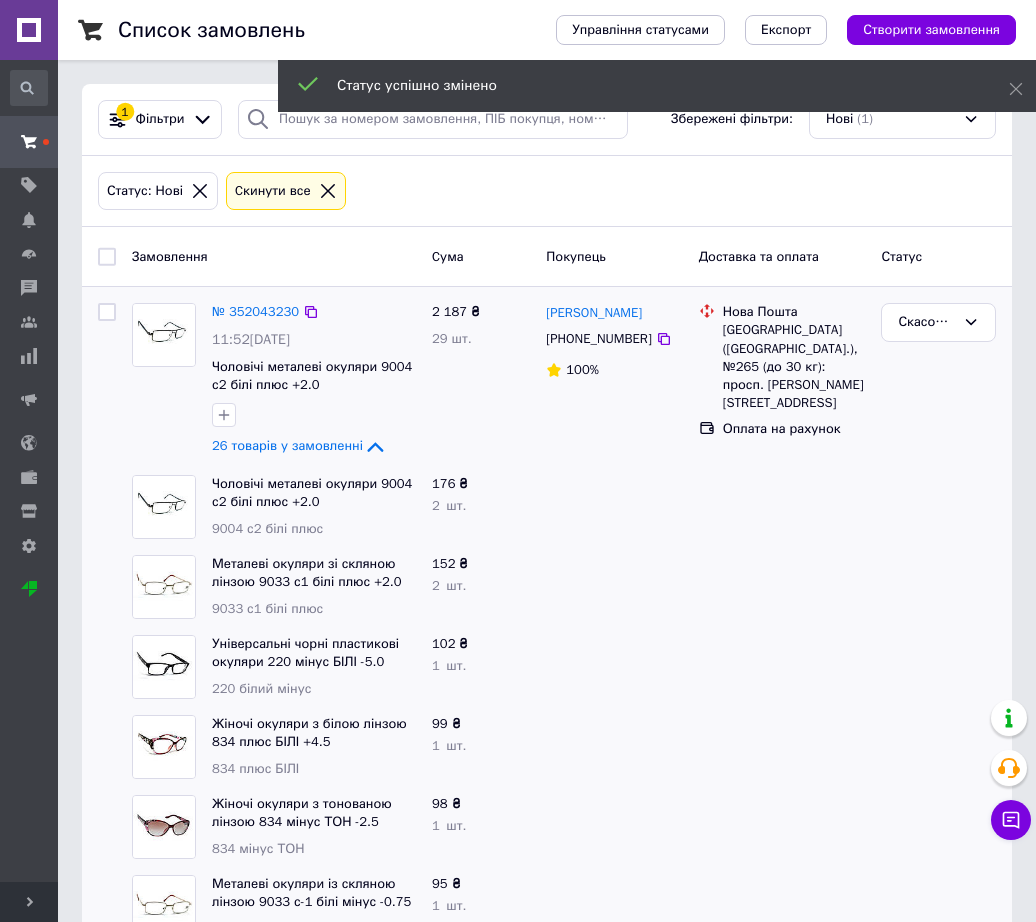 click on "Статус: Нові Cкинути все" at bounding box center (547, 192) 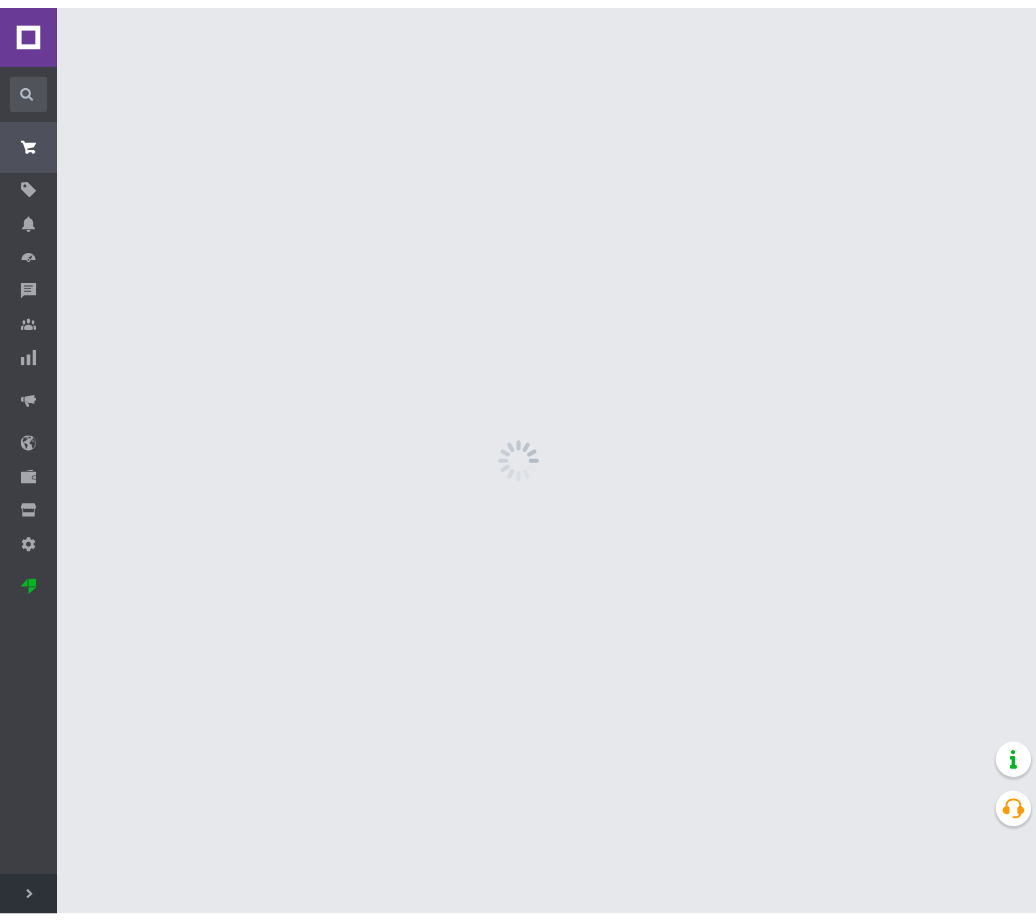 scroll, scrollTop: 0, scrollLeft: 0, axis: both 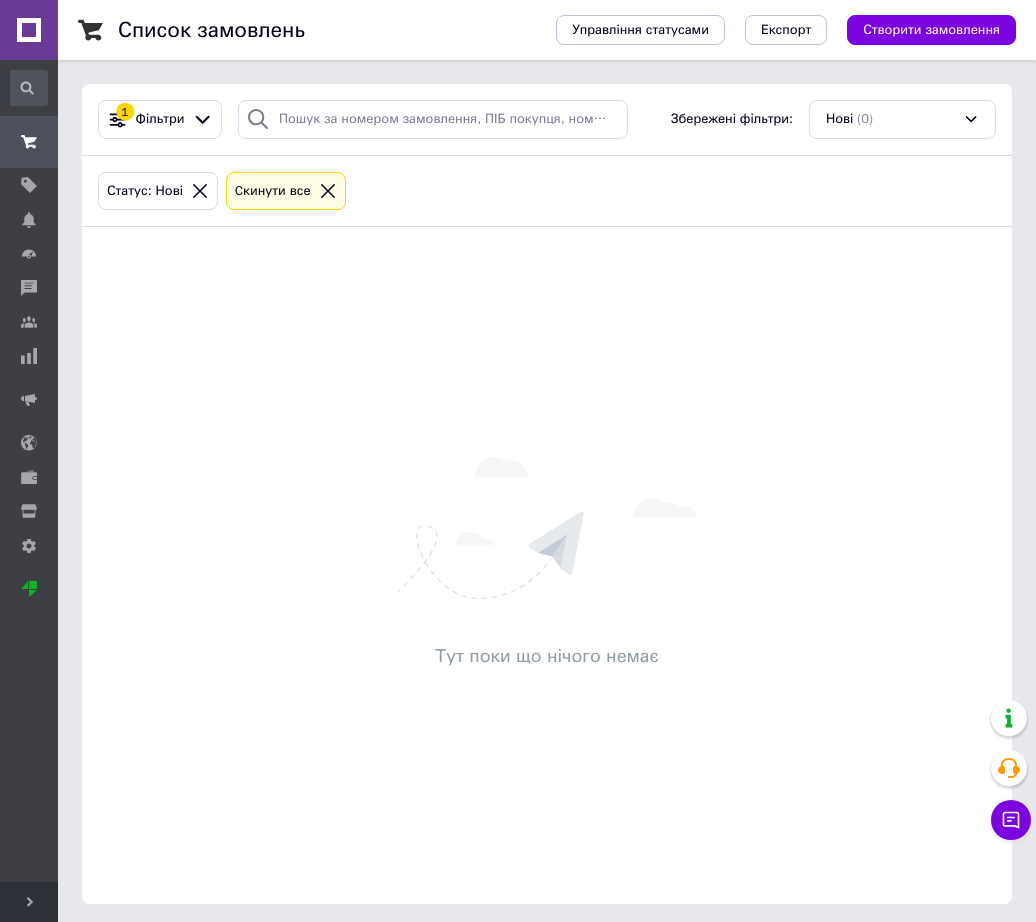 click 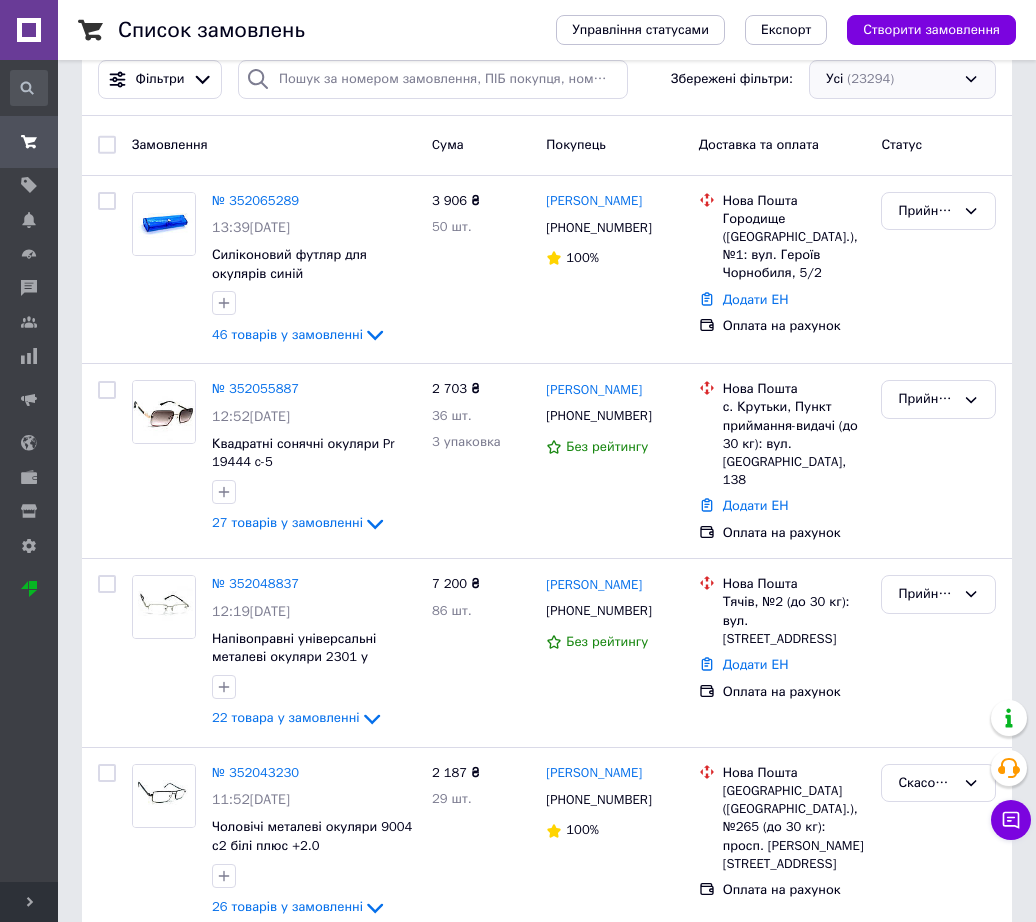 scroll, scrollTop: 0, scrollLeft: 0, axis: both 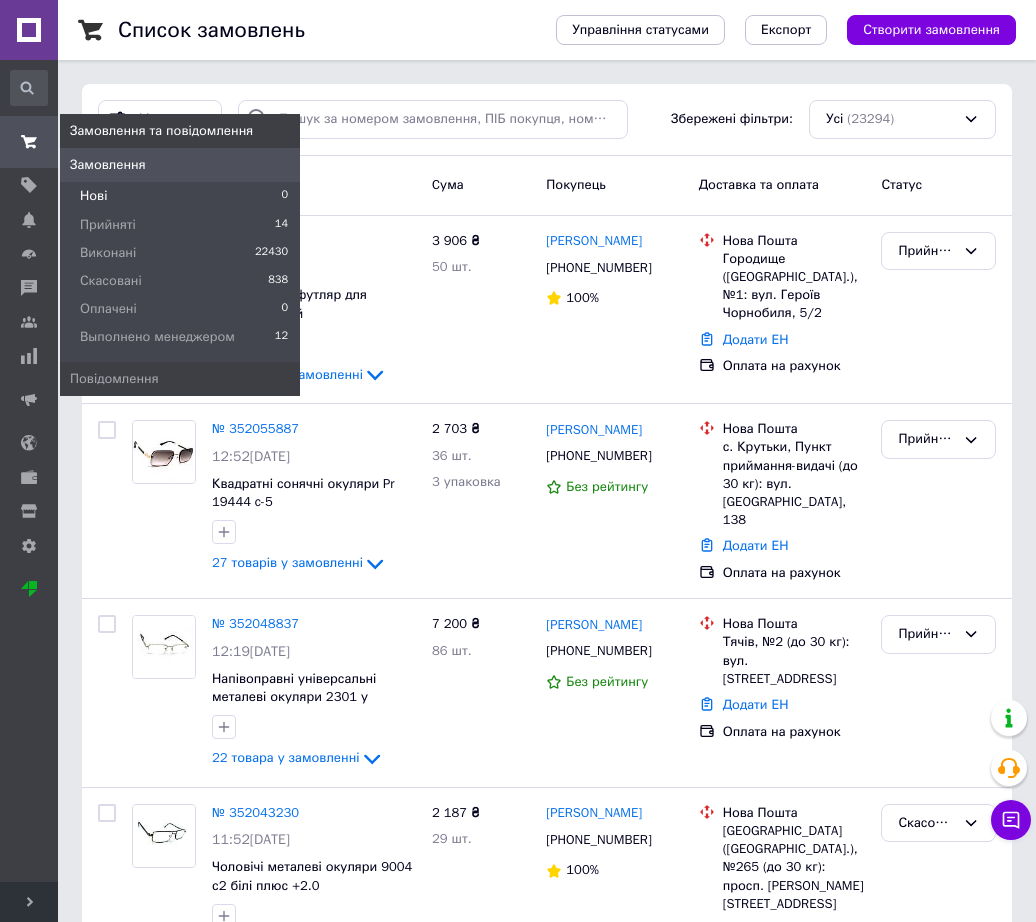 click 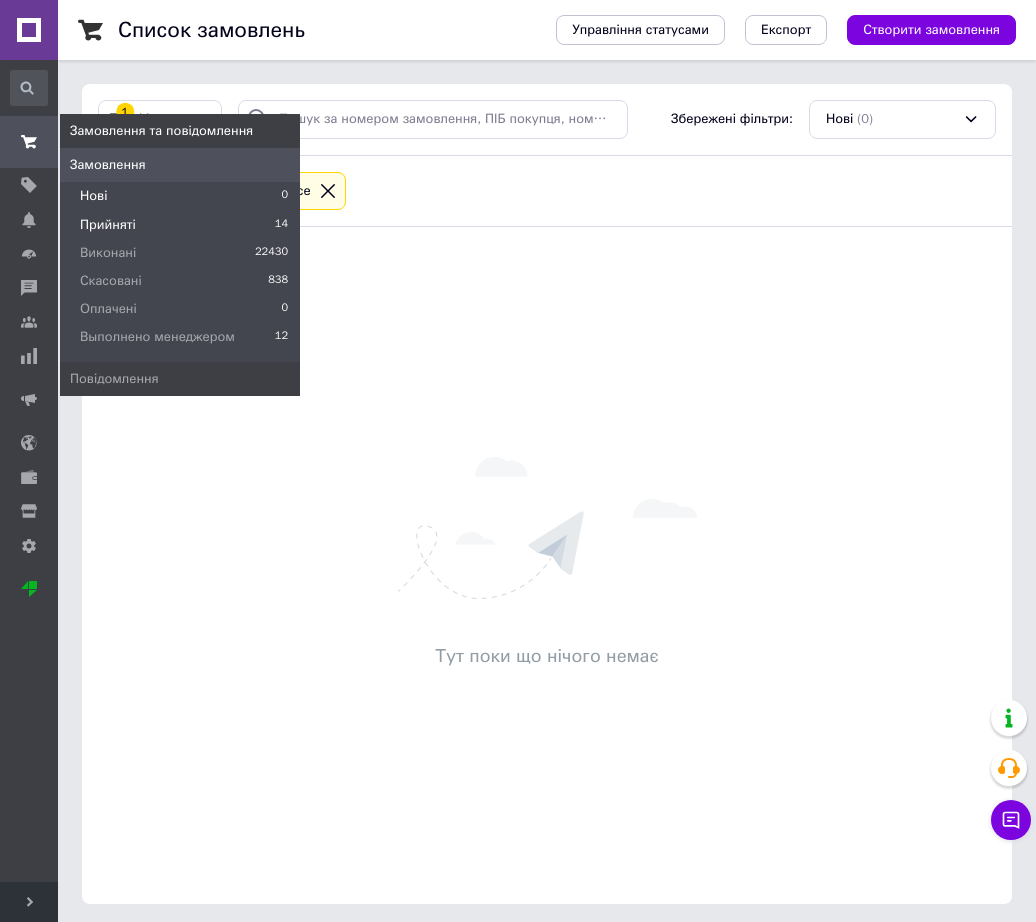 click on "Прийняті 14" at bounding box center (180, 225) 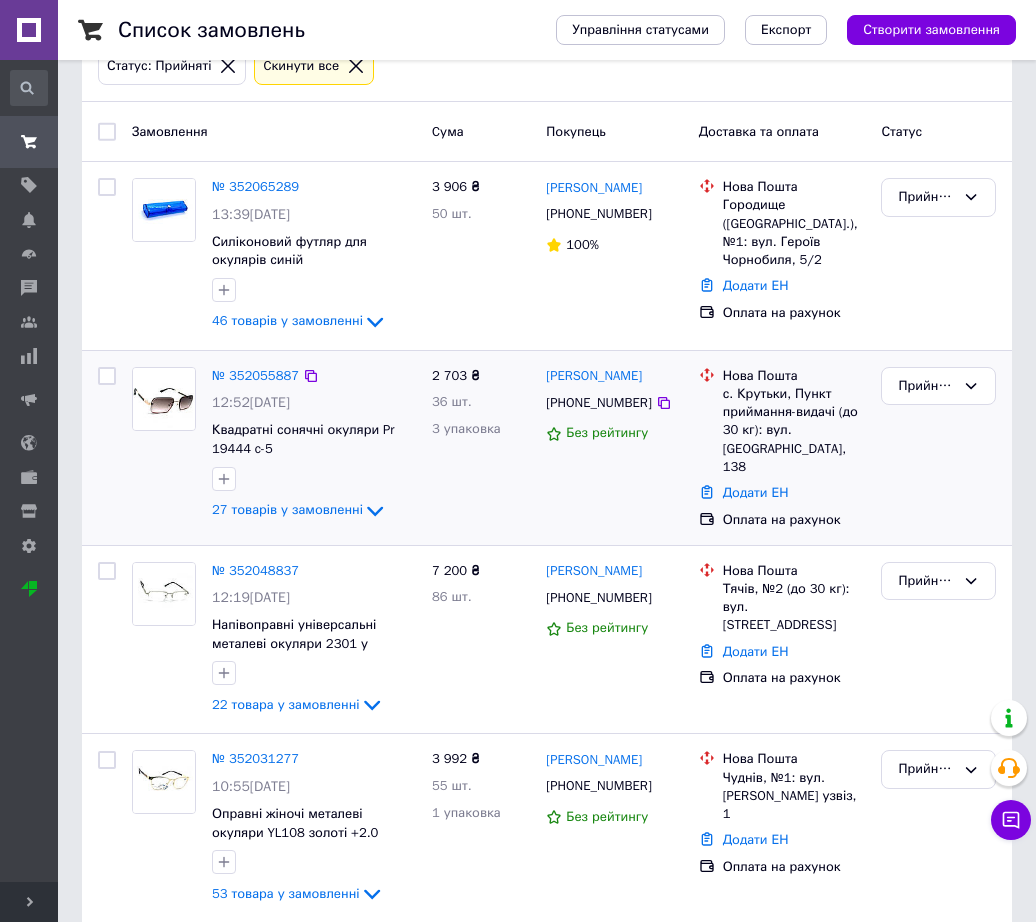 scroll, scrollTop: 250, scrollLeft: 0, axis: vertical 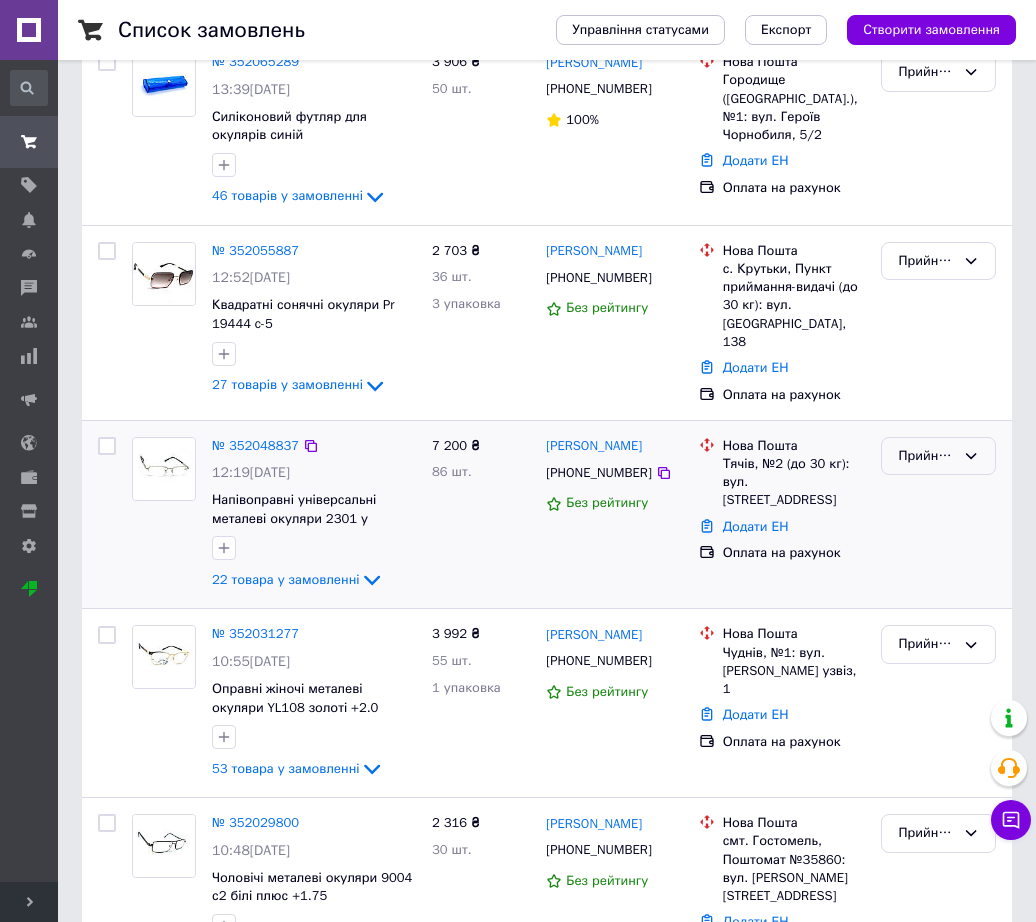 click on "Прийнято" at bounding box center (926, 456) 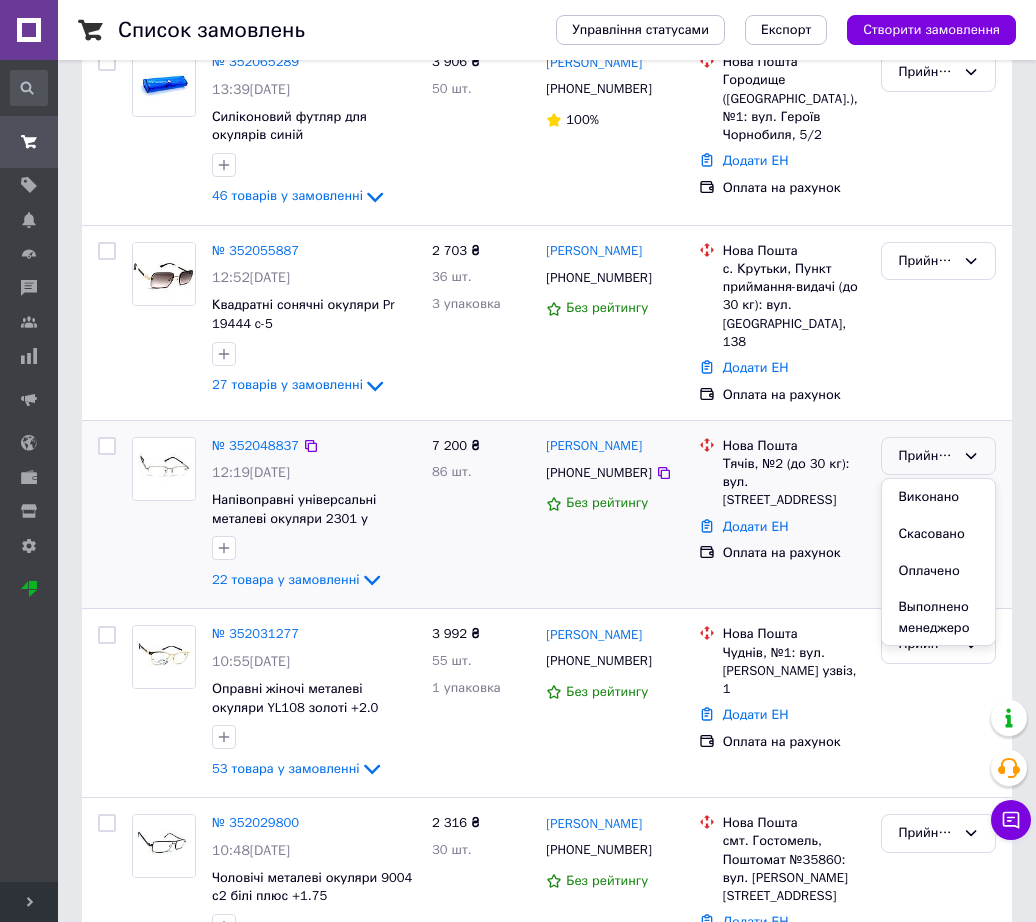 click on "Виконано" at bounding box center (938, 497) 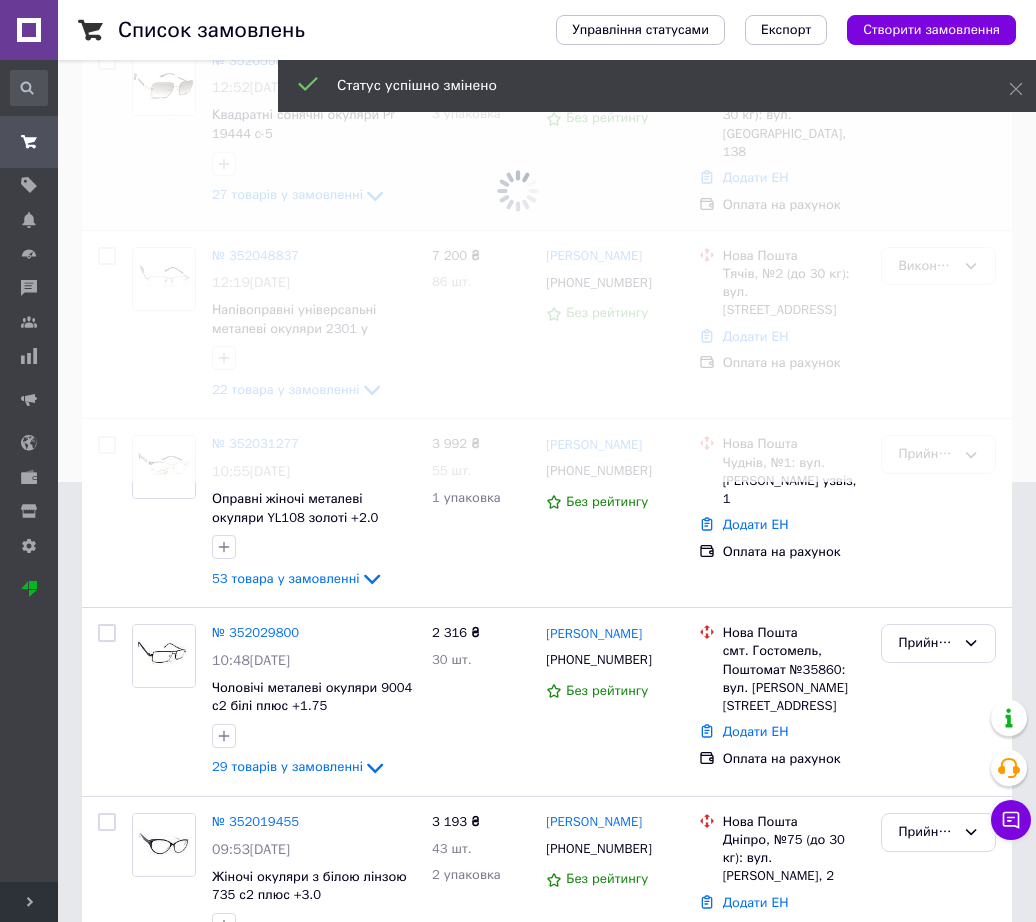 scroll, scrollTop: 500, scrollLeft: 0, axis: vertical 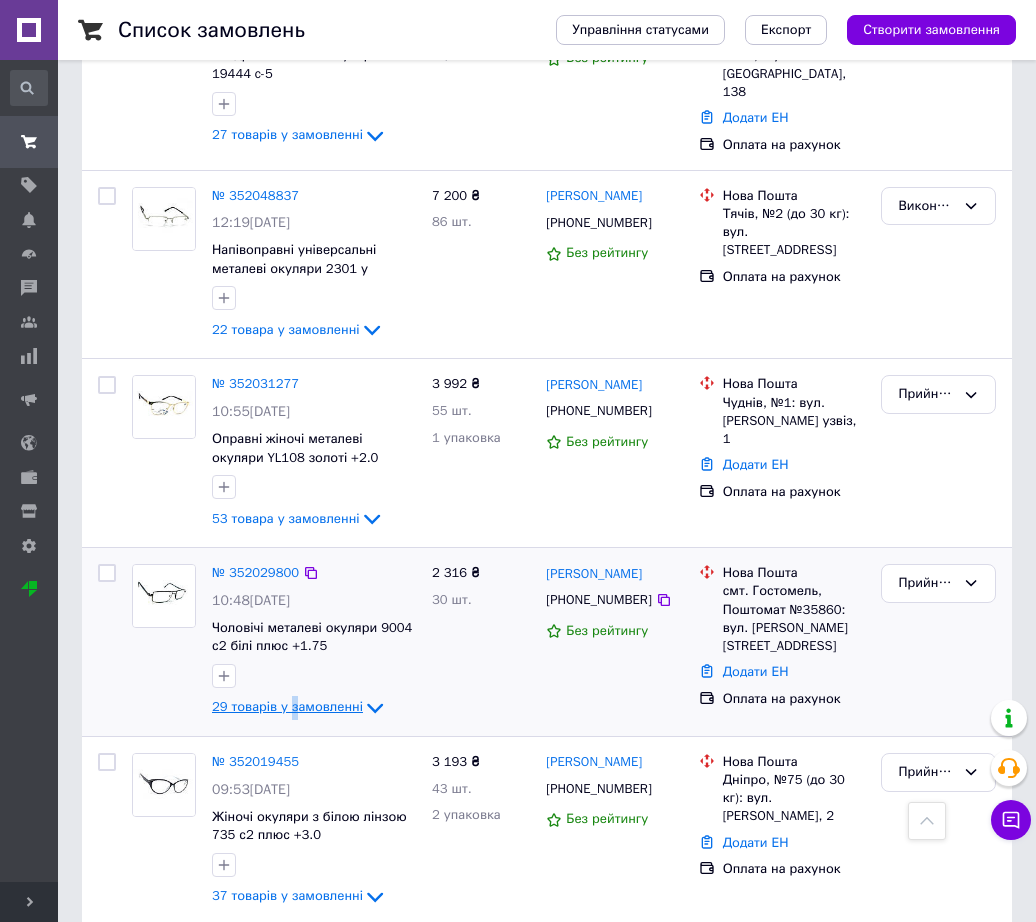 click on "29 товарів у замовленні" at bounding box center [287, 707] 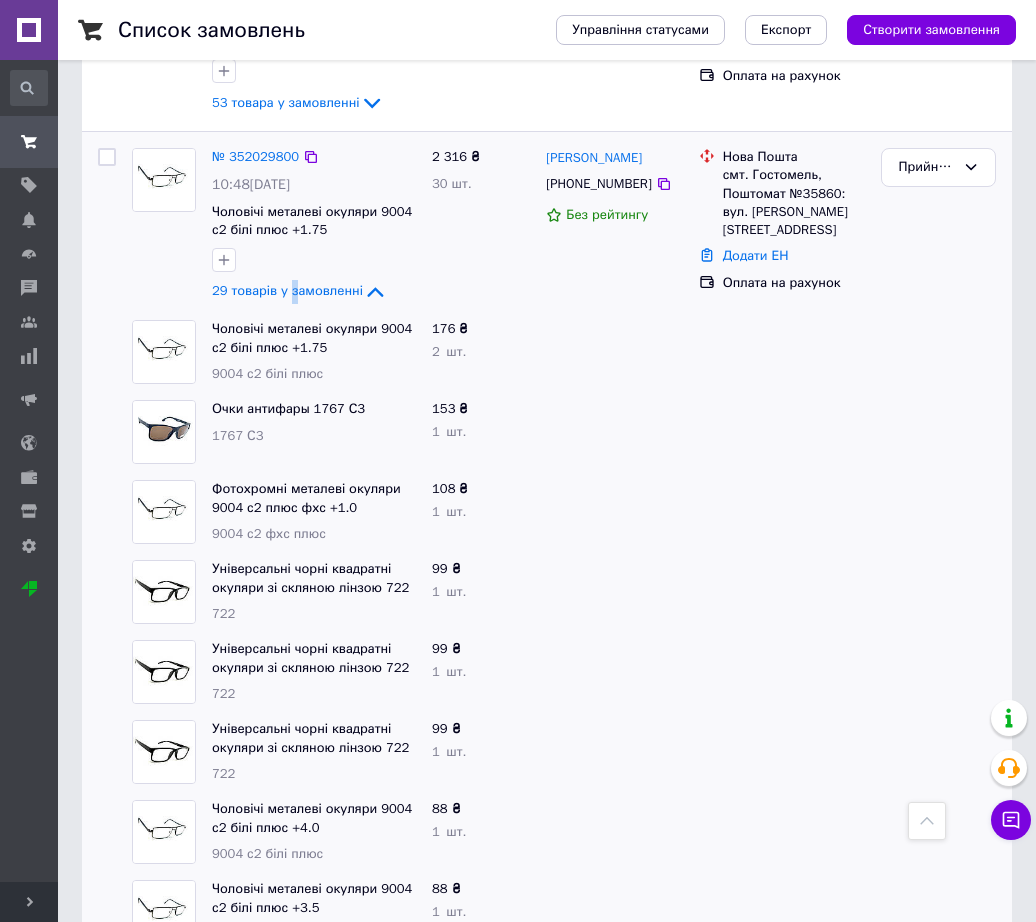scroll, scrollTop: 750, scrollLeft: 0, axis: vertical 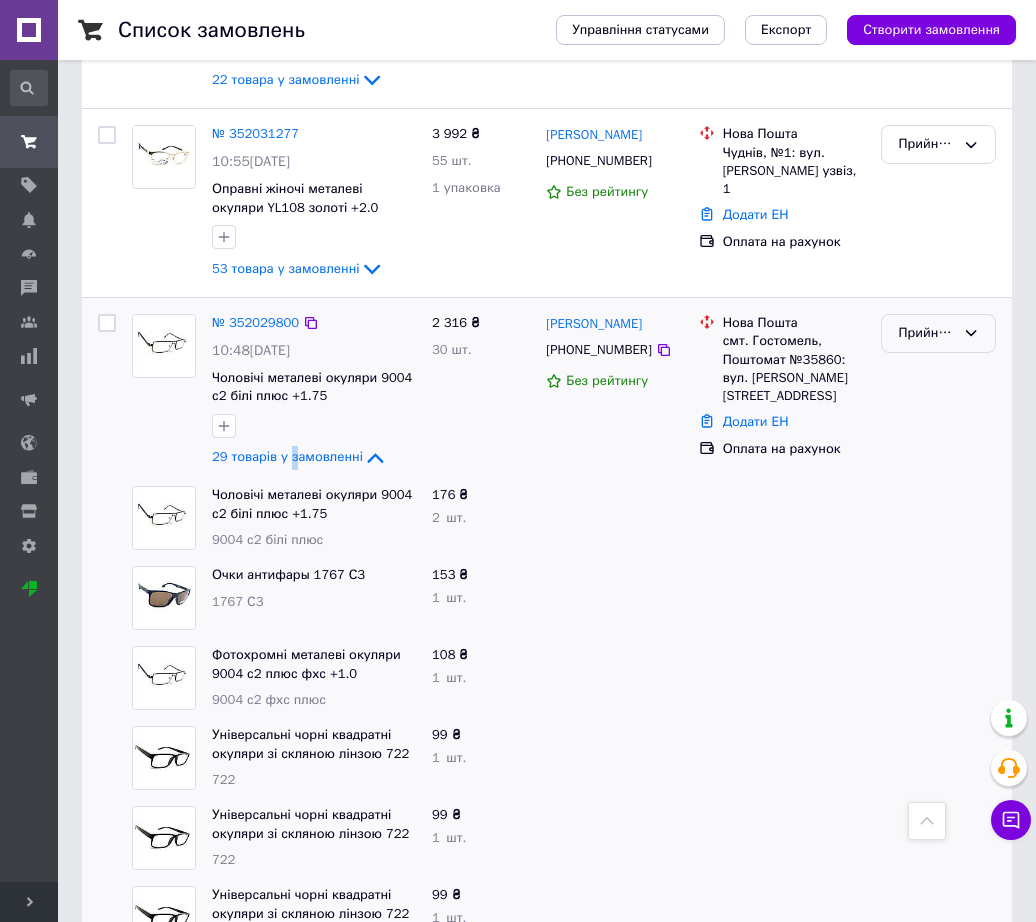 click on "Прийнято" at bounding box center (926, 333) 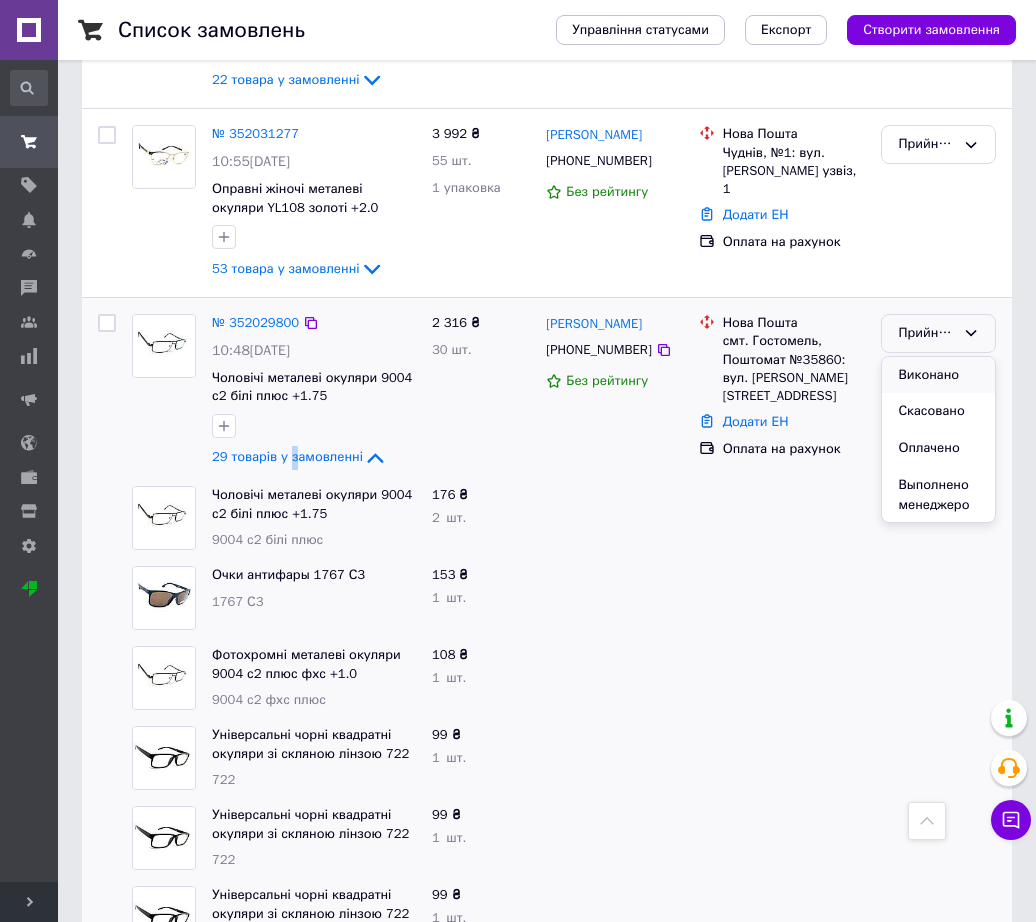 click on "Виконано" at bounding box center [938, 375] 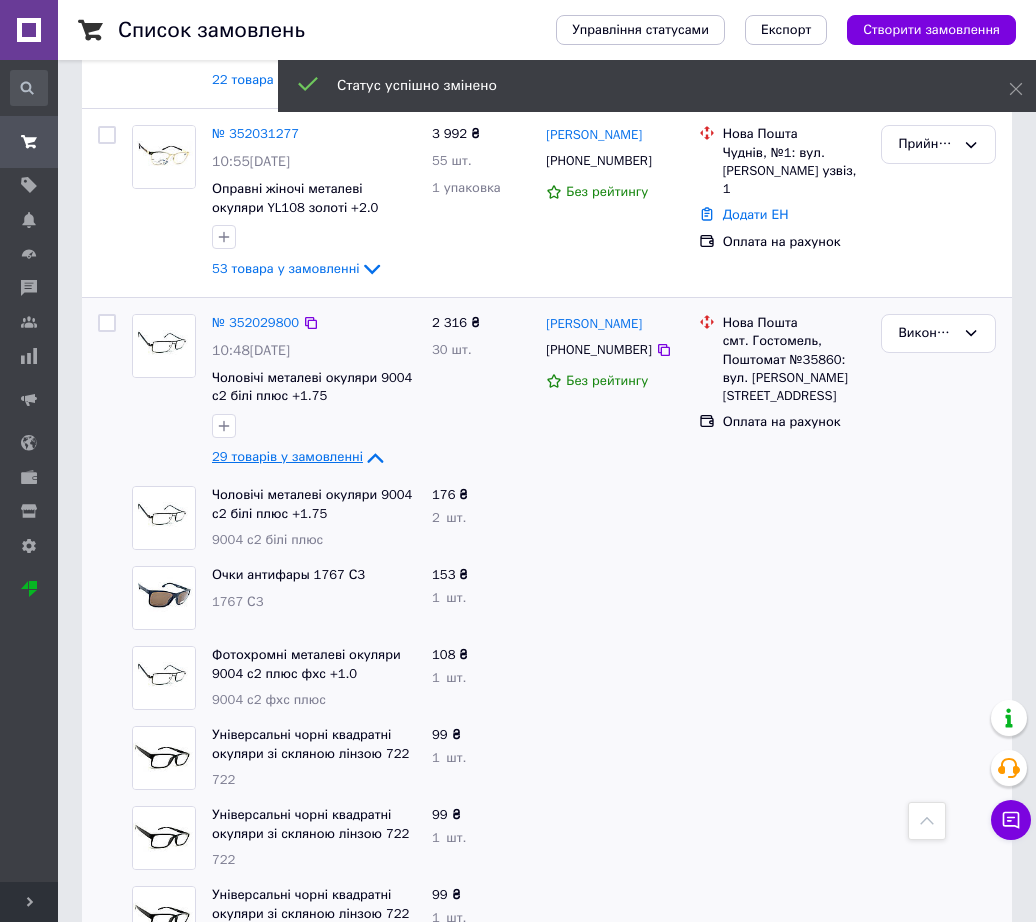 click on "29 товарів у замовленні" at bounding box center [287, 457] 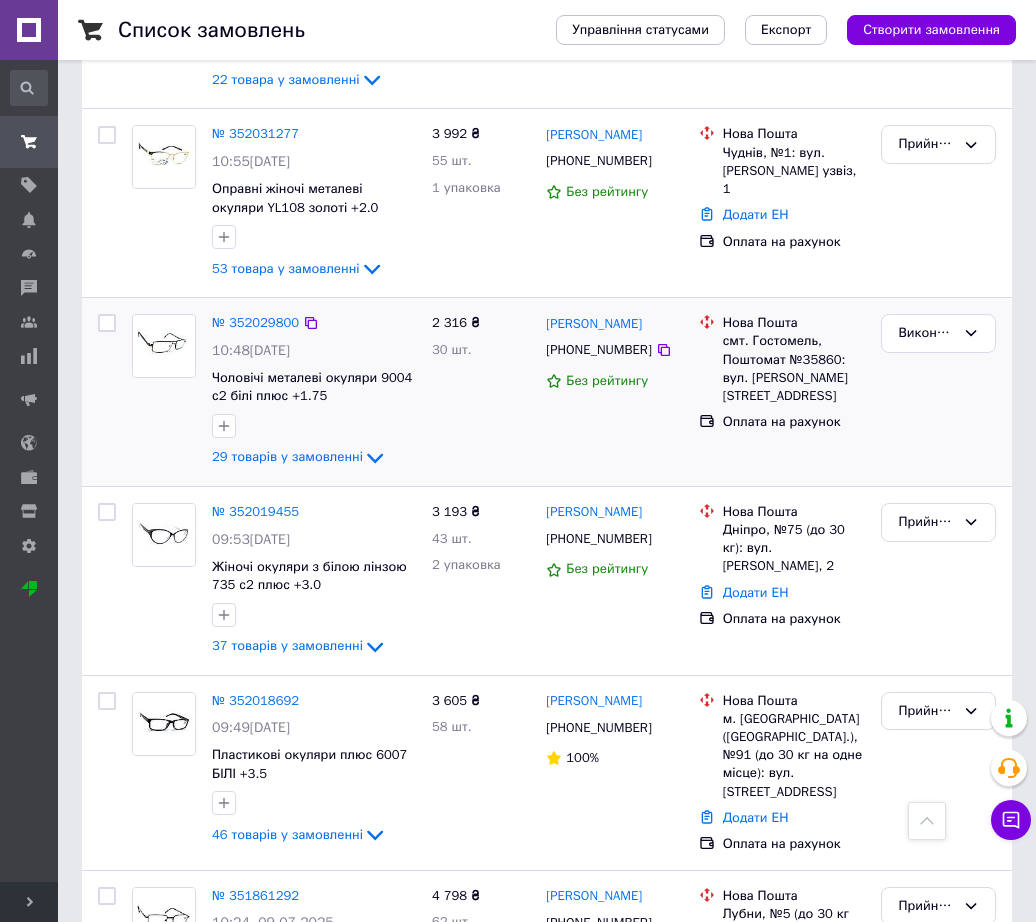 scroll, scrollTop: 1000, scrollLeft: 0, axis: vertical 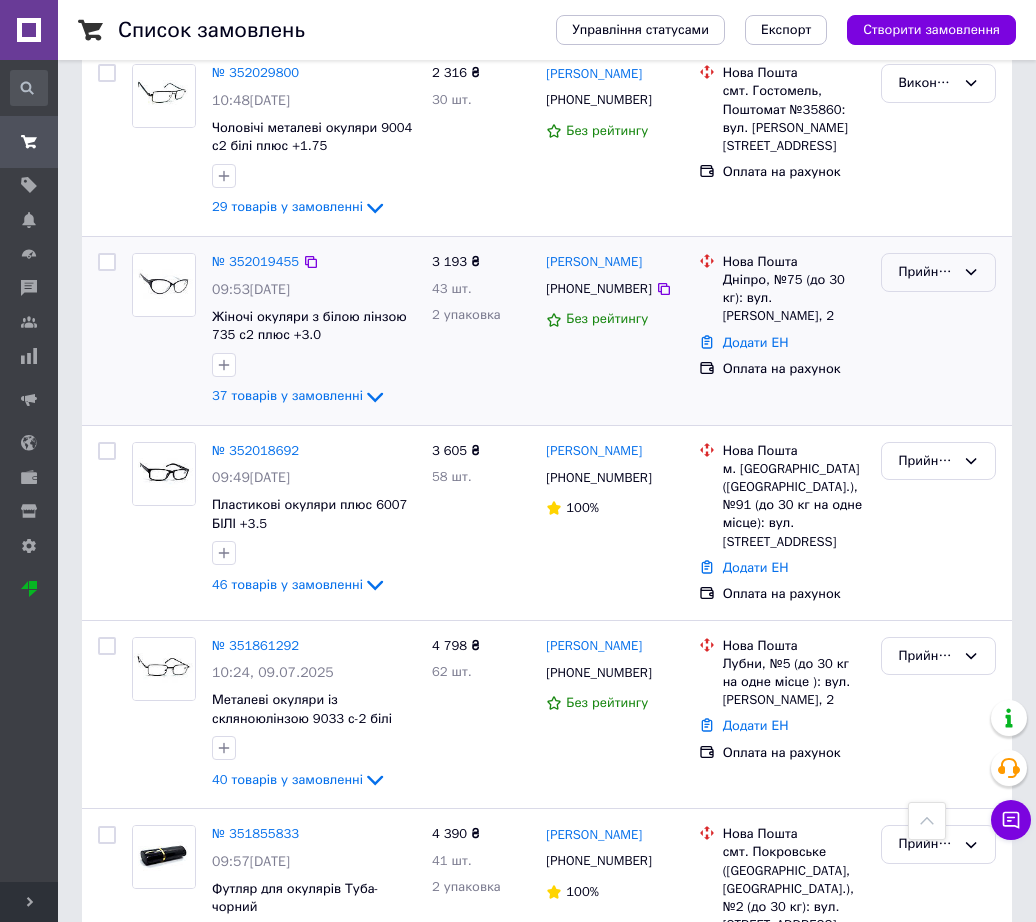 click on "Прийнято" at bounding box center [926, 272] 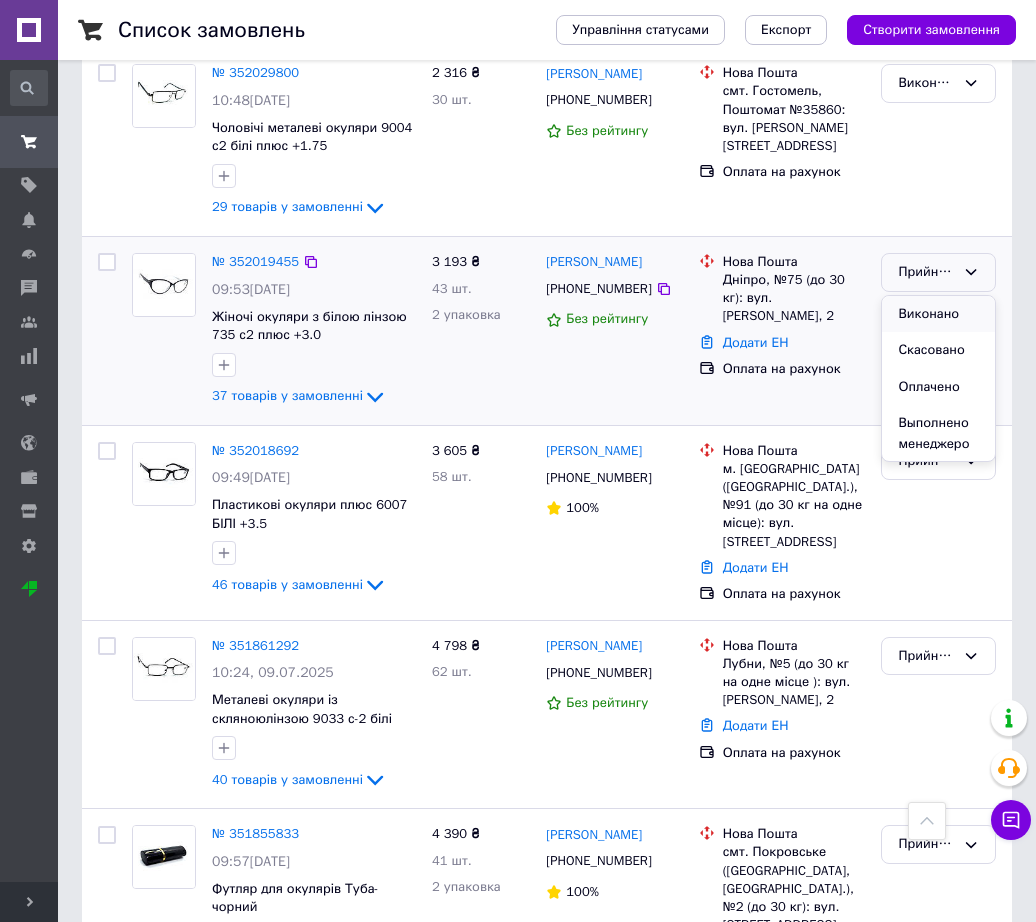 click on "Виконано" at bounding box center [938, 314] 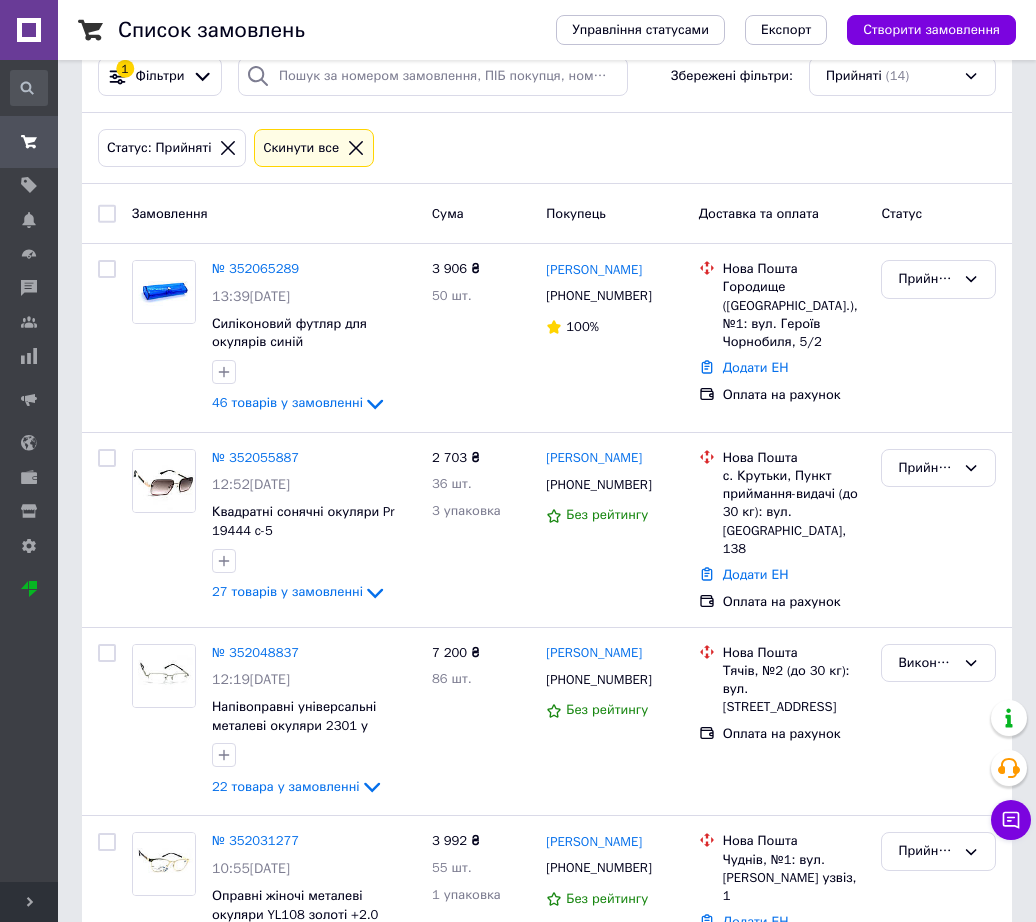 scroll, scrollTop: 0, scrollLeft: 0, axis: both 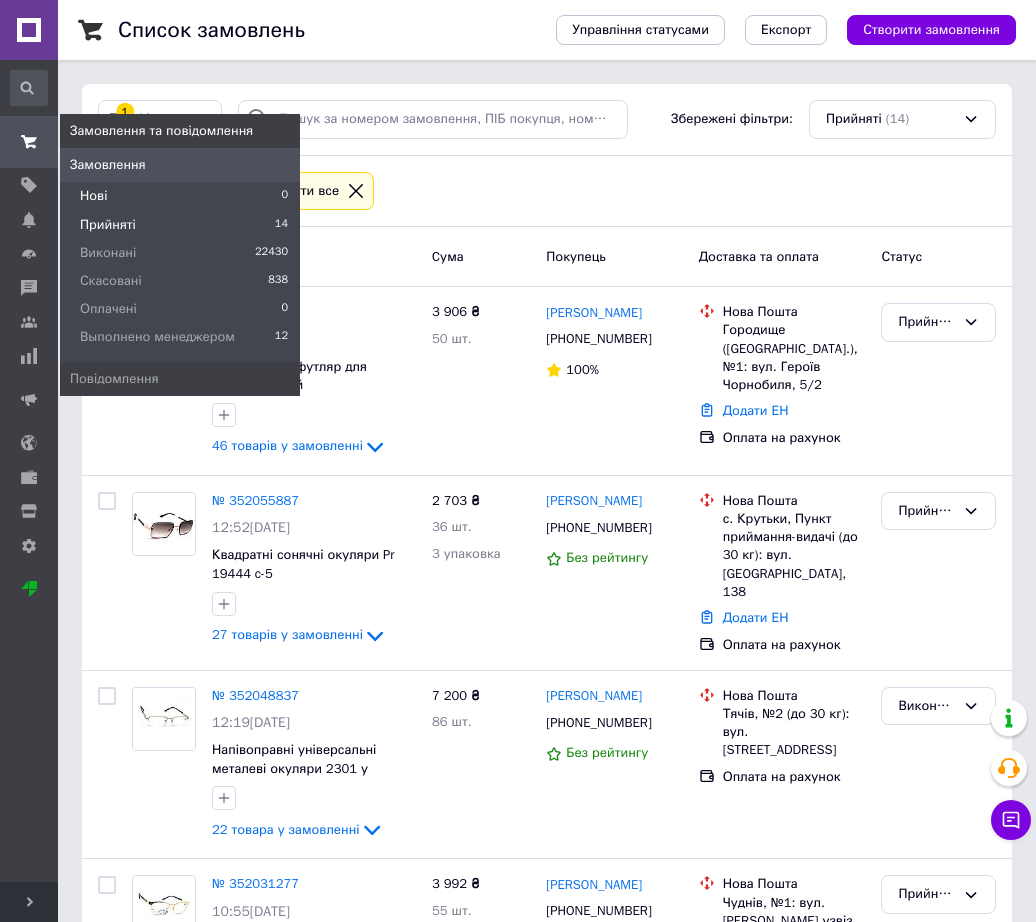 click on "Нові 0" at bounding box center (180, 196) 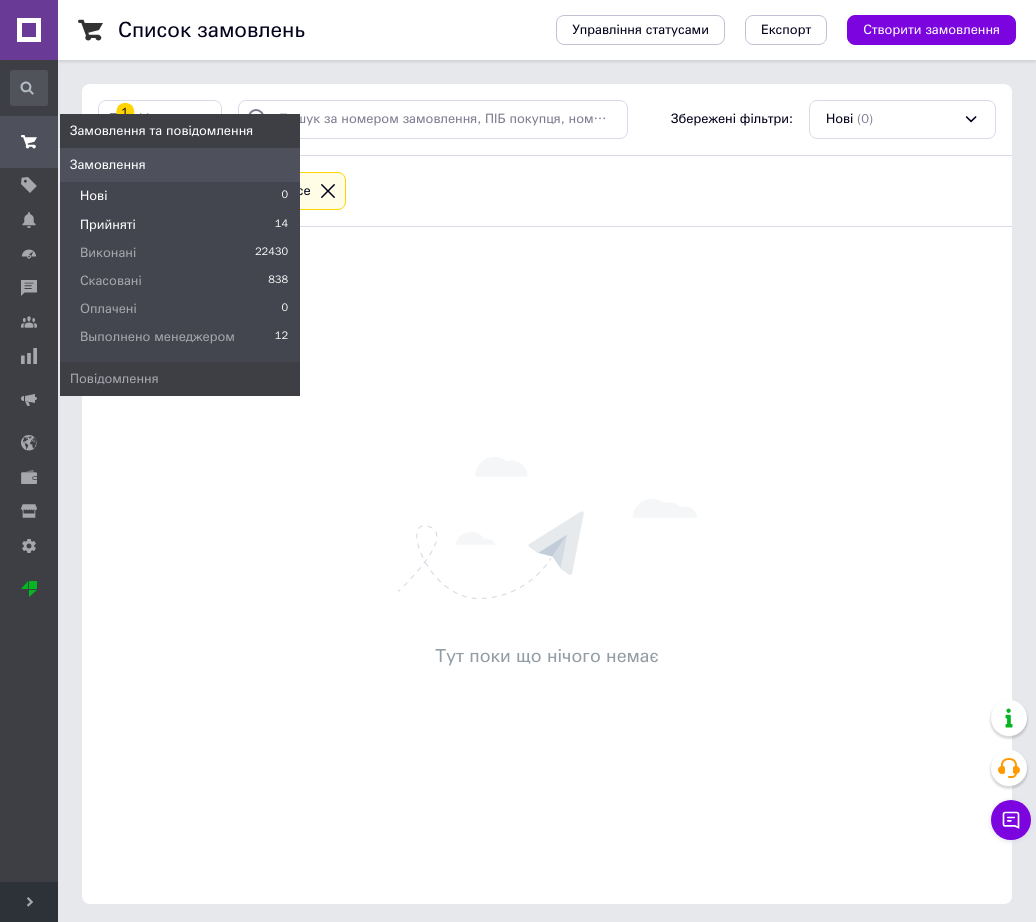 click on "Прийняті" at bounding box center (108, 225) 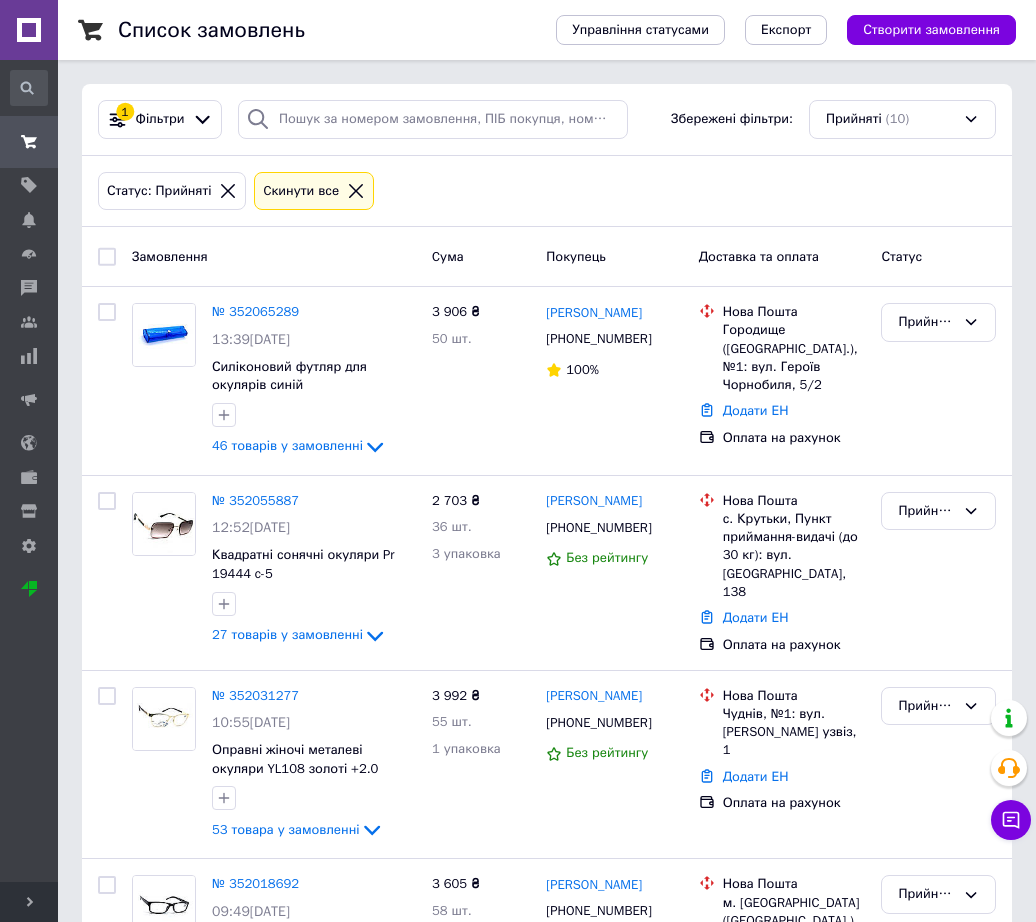 click on "Cума" at bounding box center [481, 256] 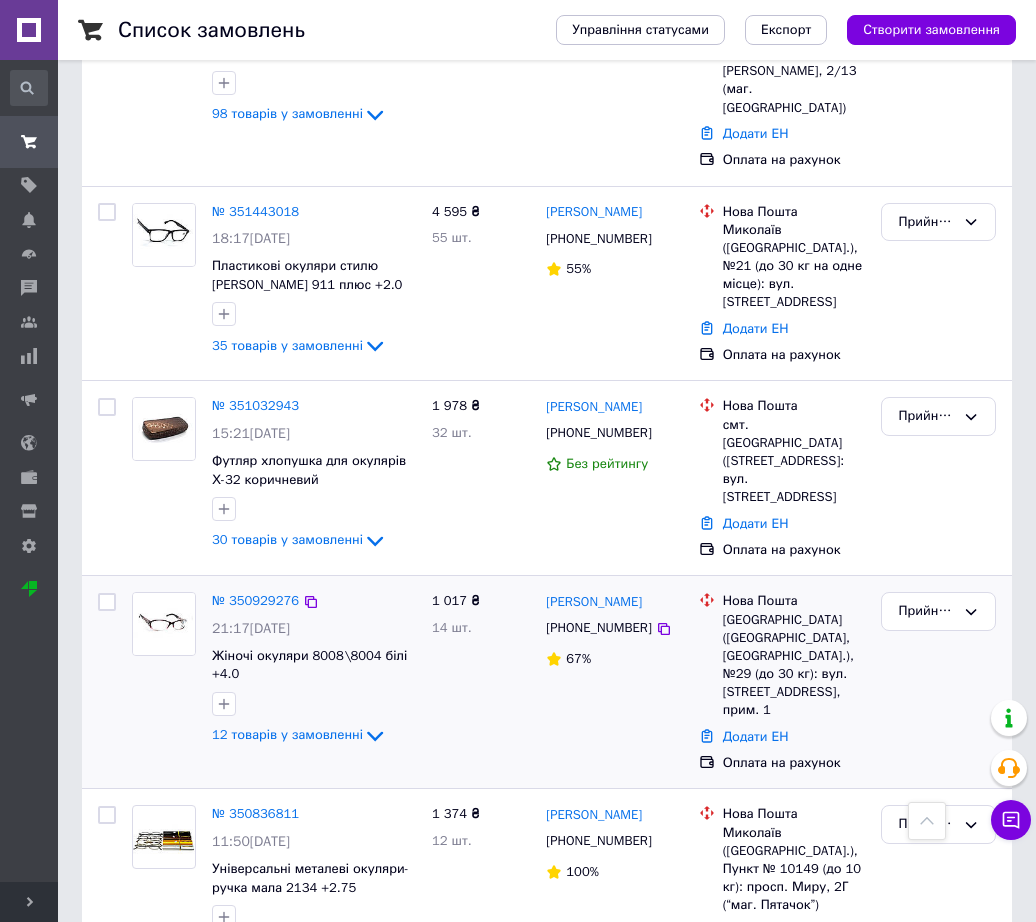 click at bounding box center [107, 602] 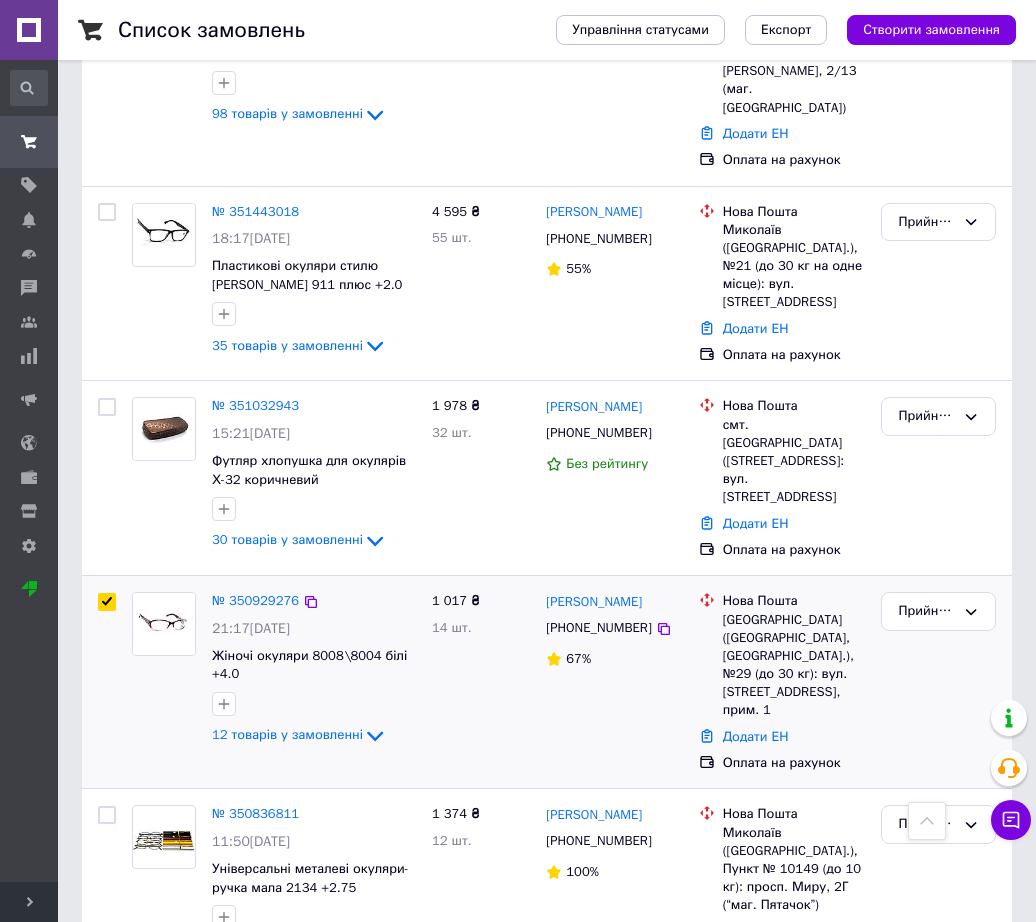 checkbox on "true" 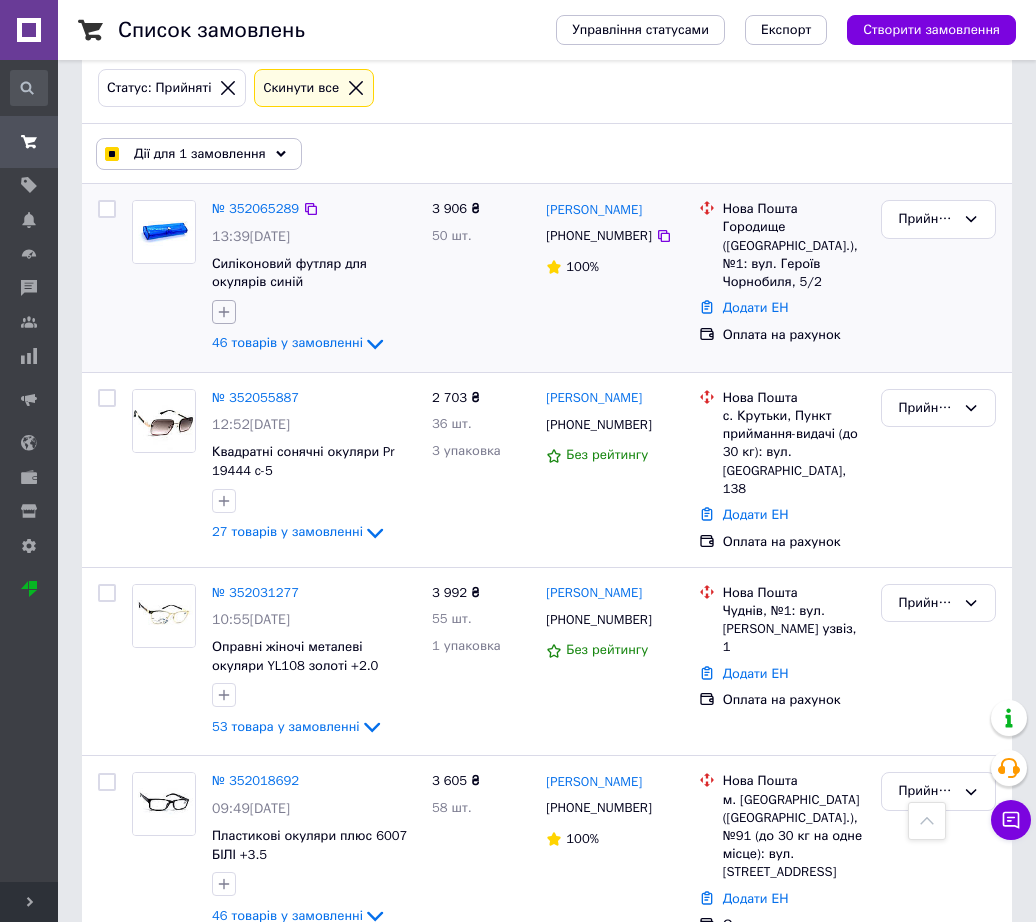 scroll, scrollTop: 0, scrollLeft: 0, axis: both 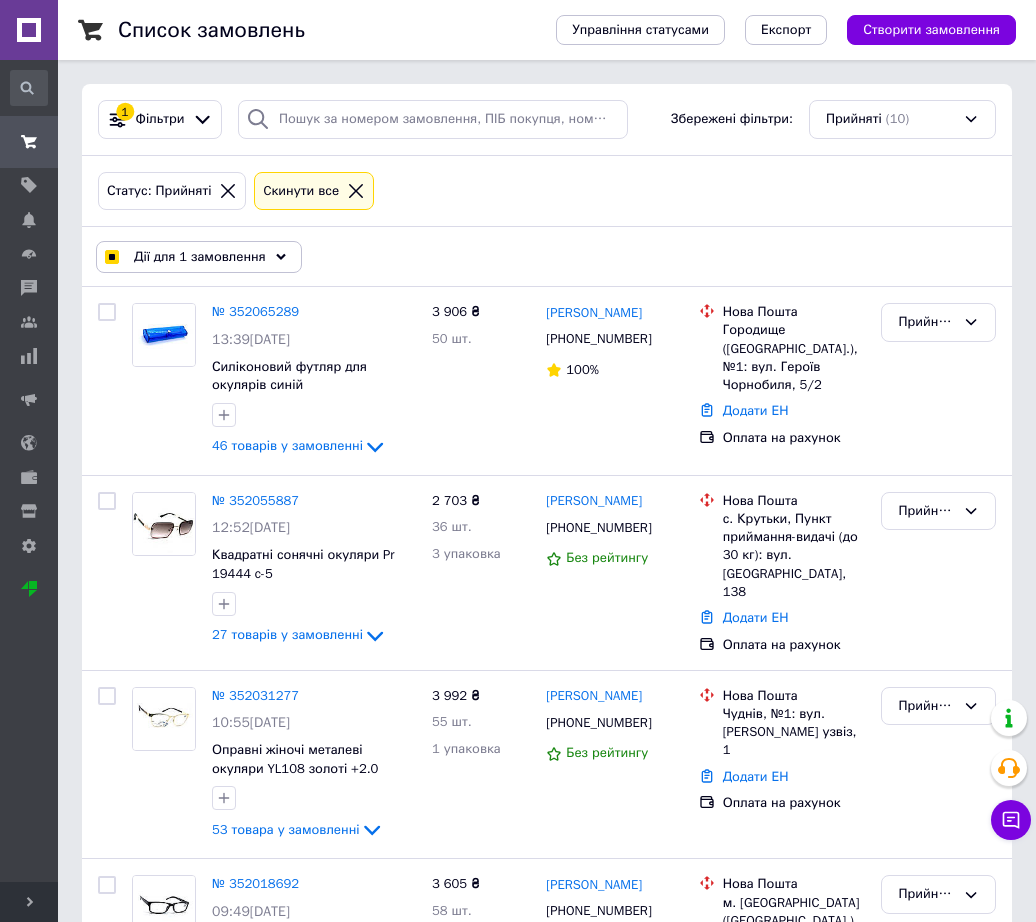 click on "Дії для 1 замовлення" at bounding box center [200, 257] 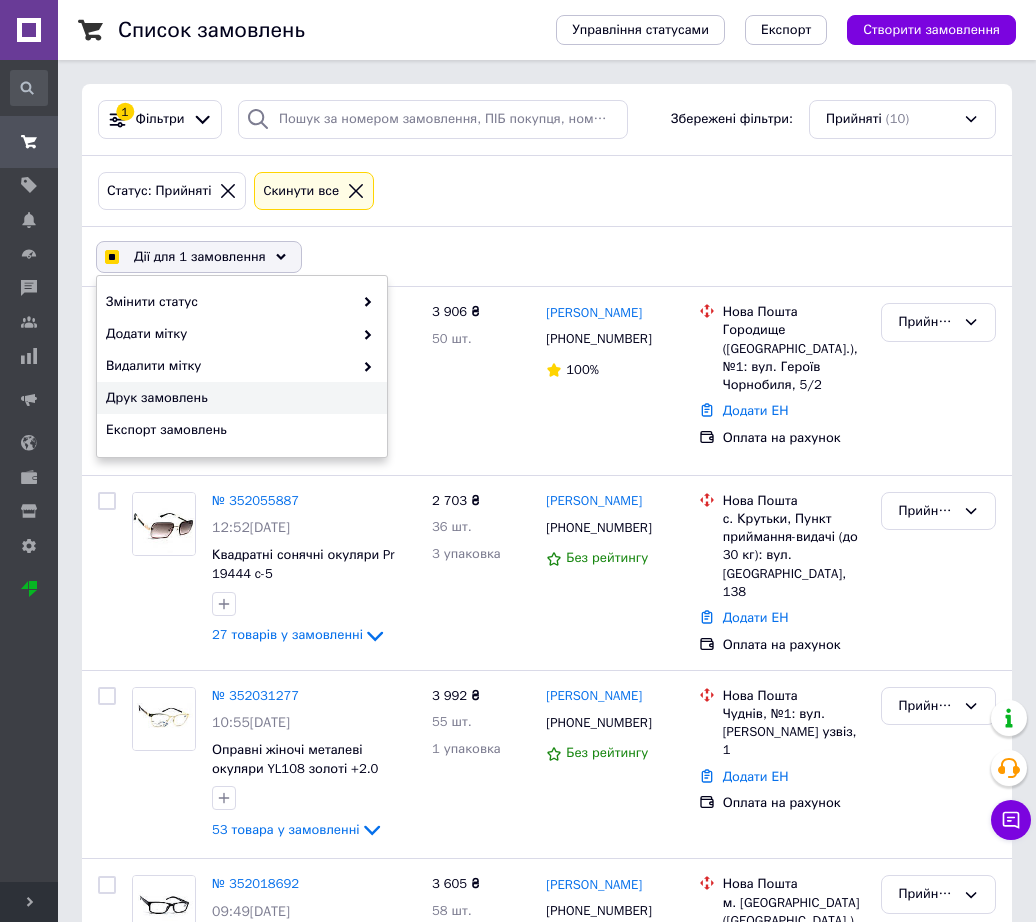 click on "Друк замовлень" at bounding box center (239, 398) 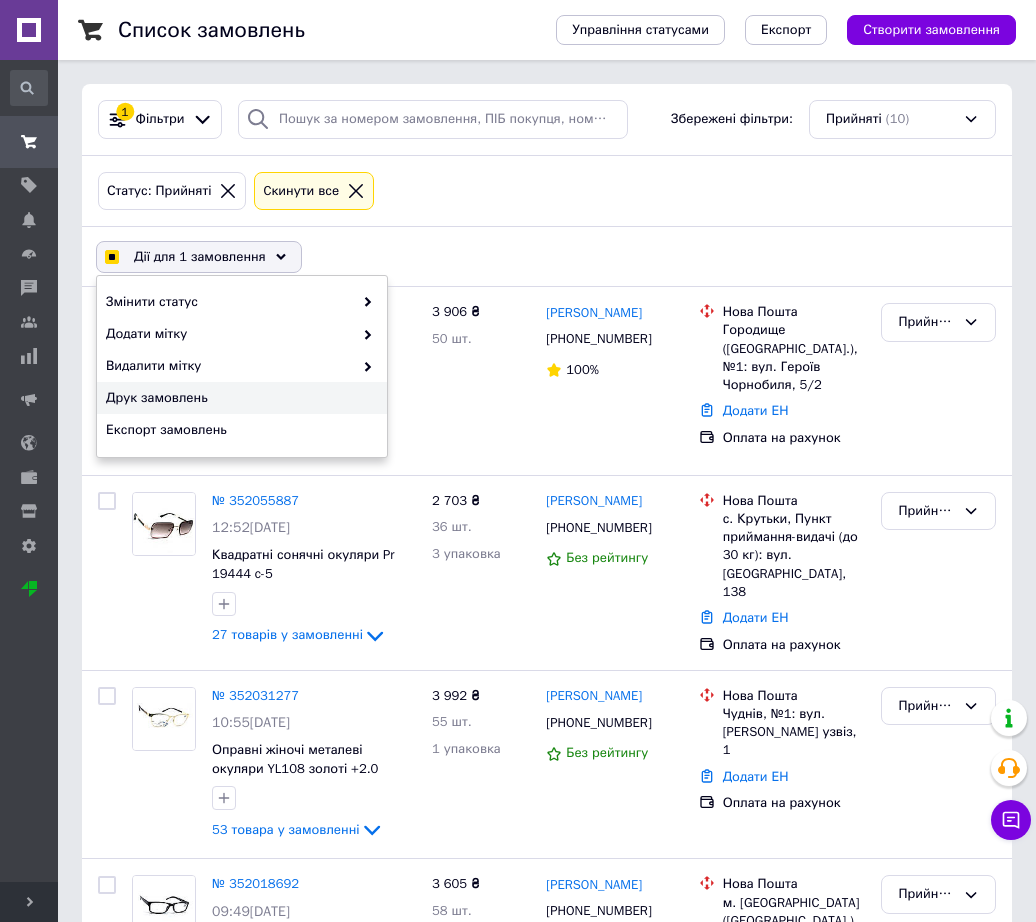 checkbox on "true" 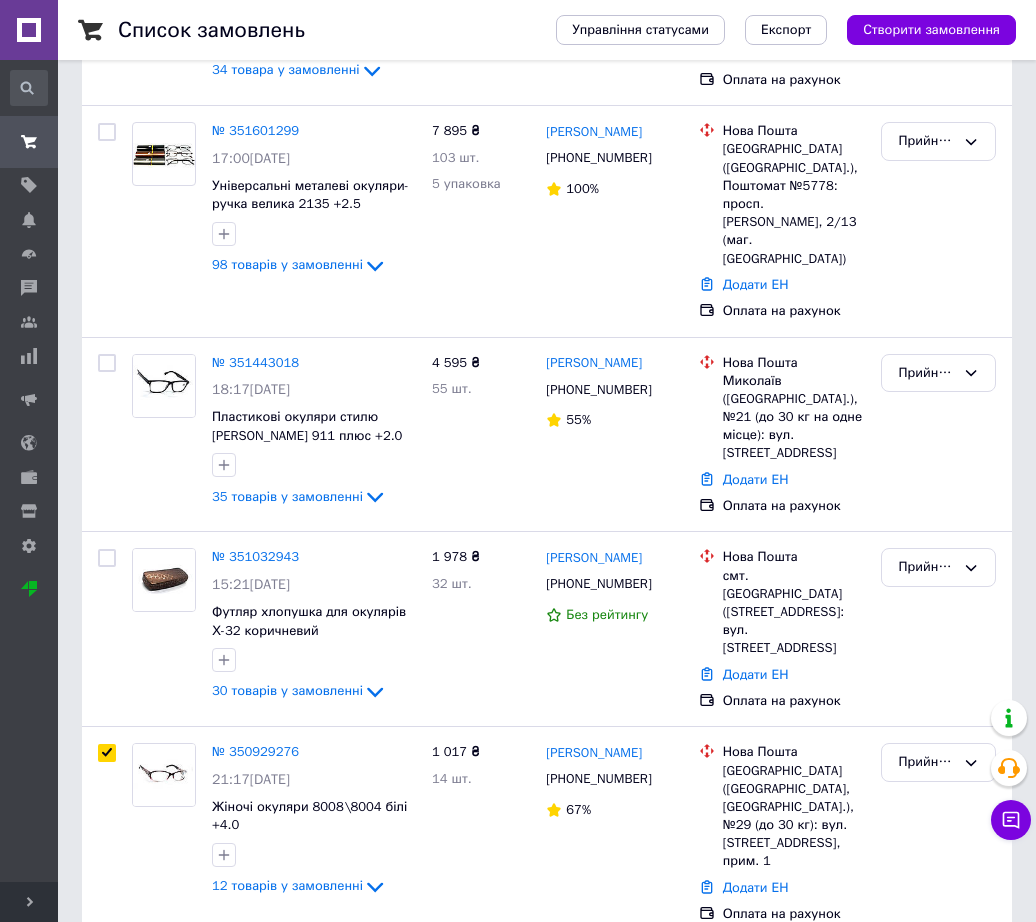 scroll, scrollTop: 1294, scrollLeft: 0, axis: vertical 